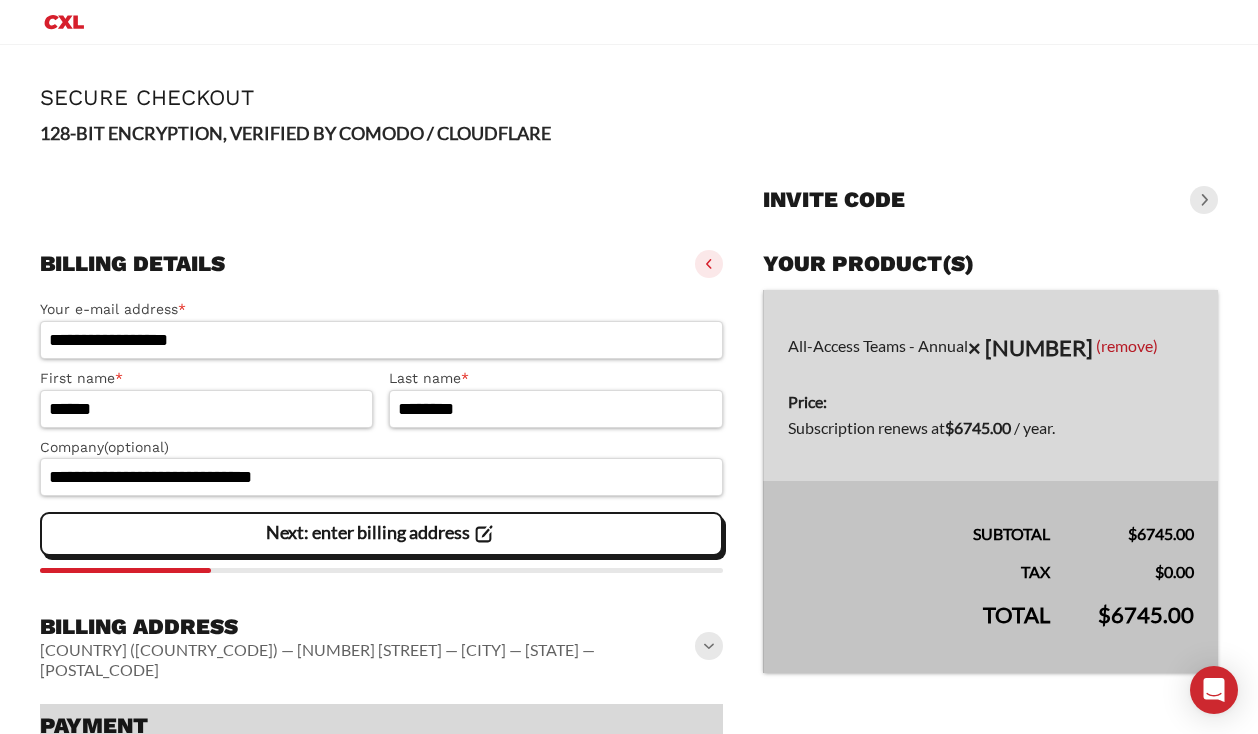scroll, scrollTop: 0, scrollLeft: 0, axis: both 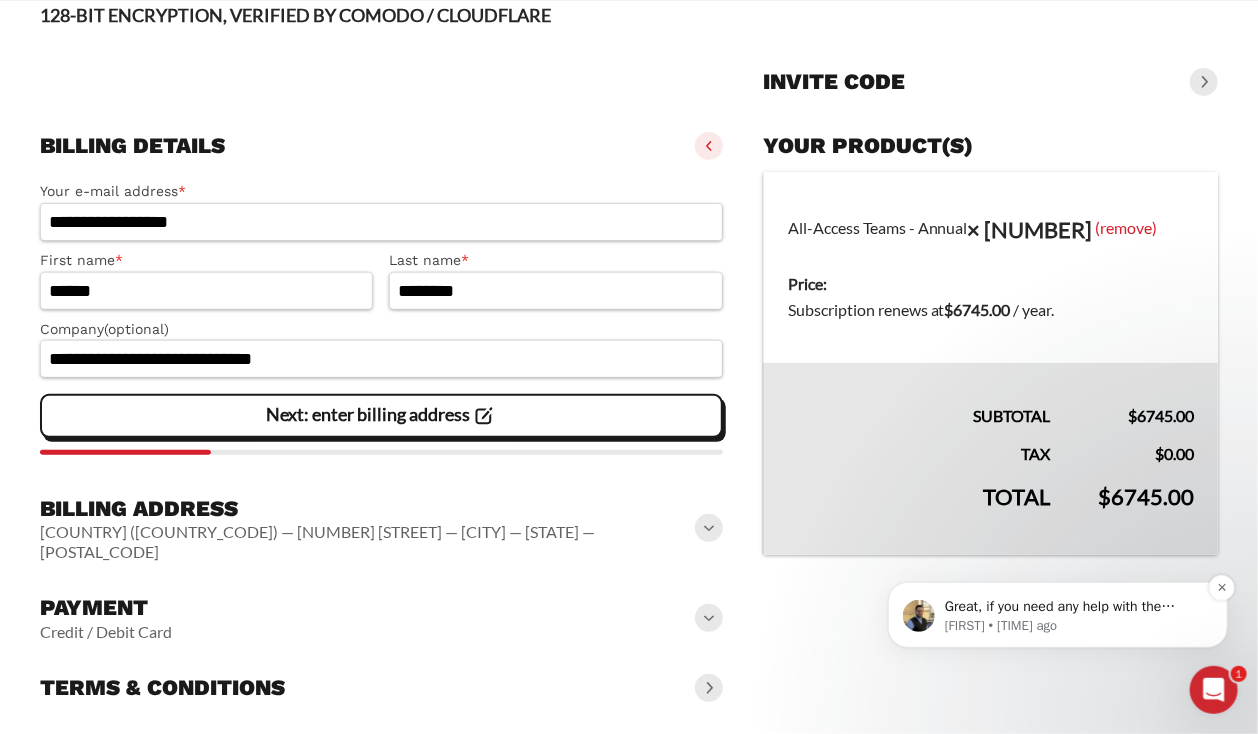 click on "Great, if you need any help with the payment process, let me know!" at bounding box center [1073, 606] 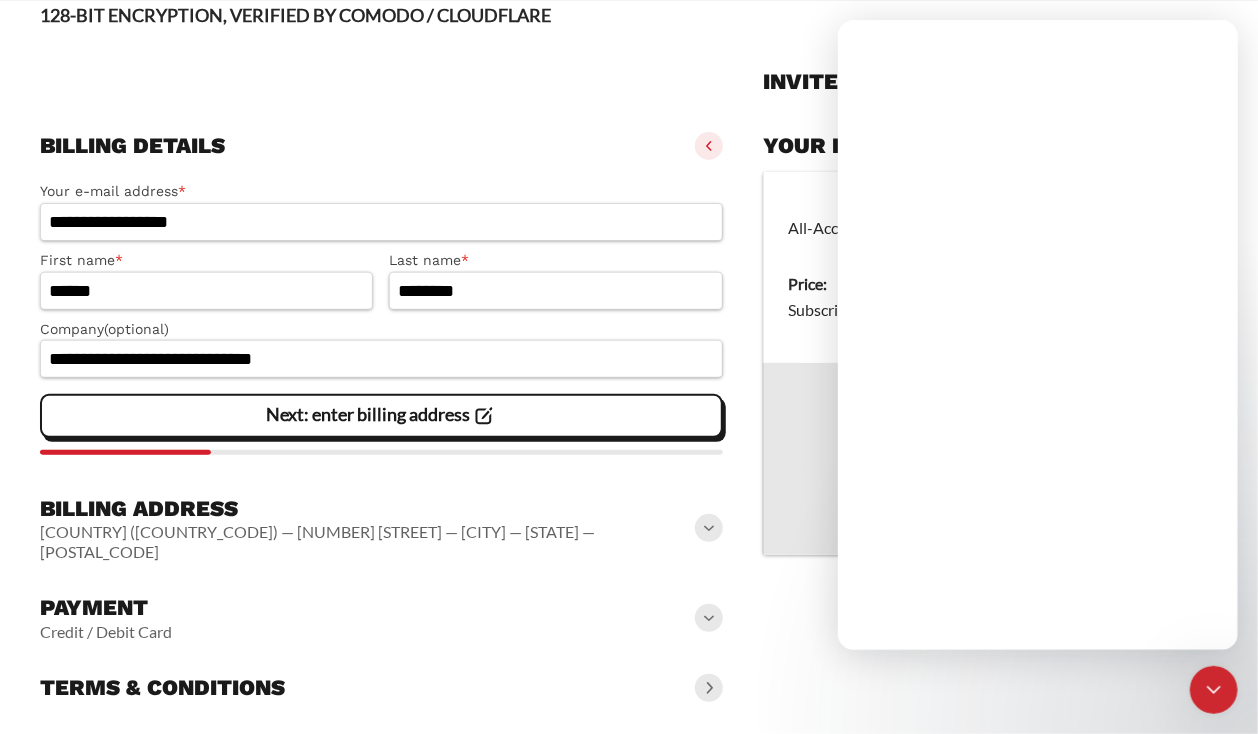 scroll, scrollTop: 0, scrollLeft: 0, axis: both 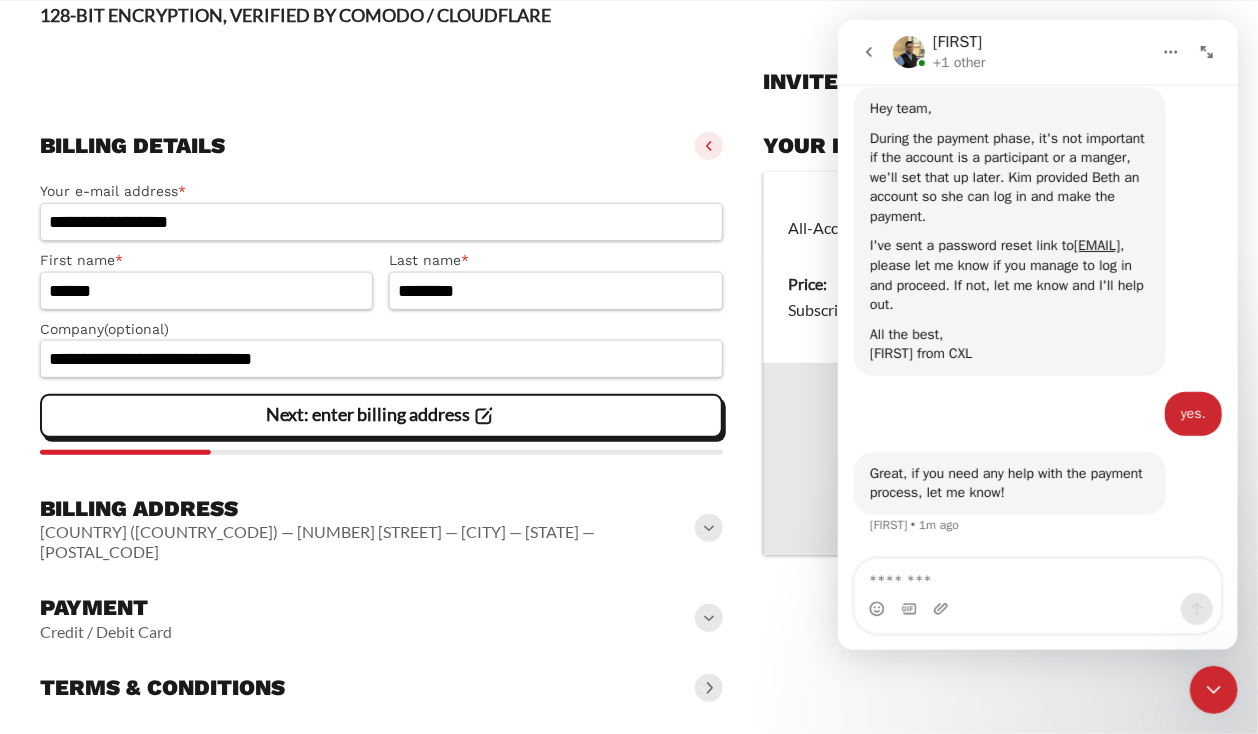 drag, startPoint x: 1227, startPoint y: 107, endPoint x: 2101, endPoint y: 651, distance: 1029.4717 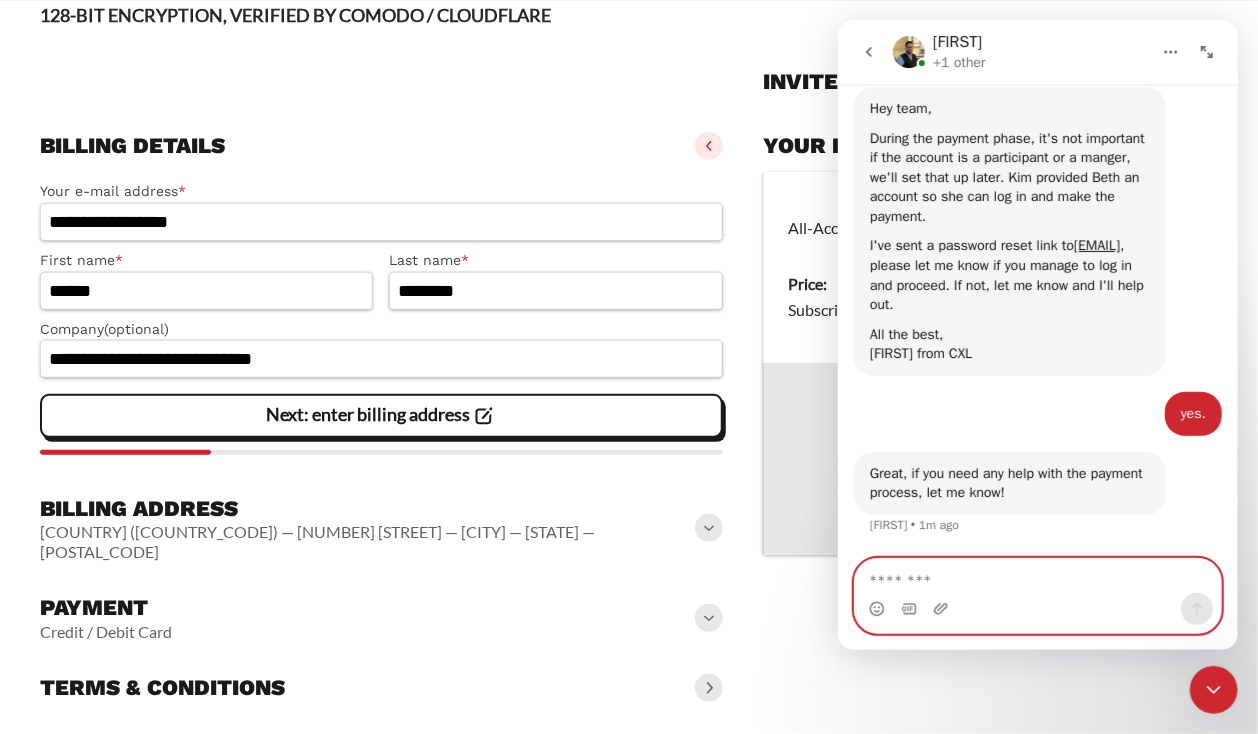 click at bounding box center [1037, 576] 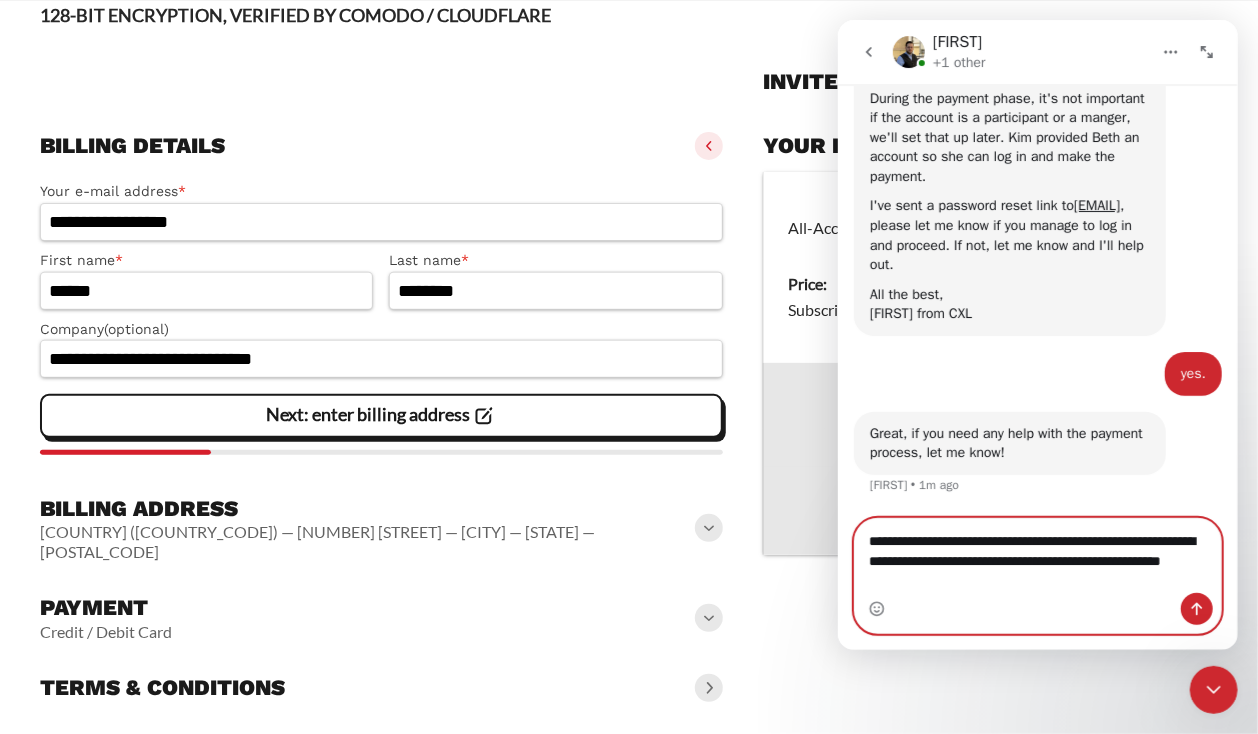 click on "**********" at bounding box center (1037, 556) 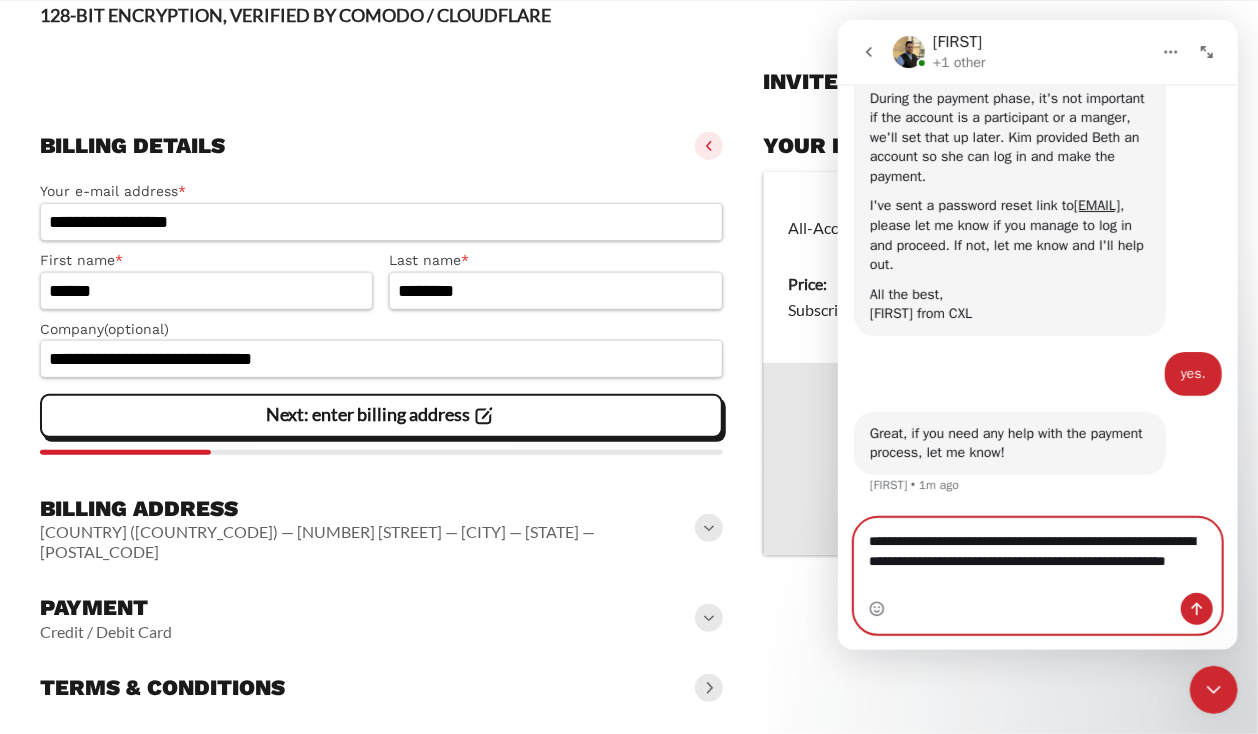 click on "**********" at bounding box center (1037, 556) 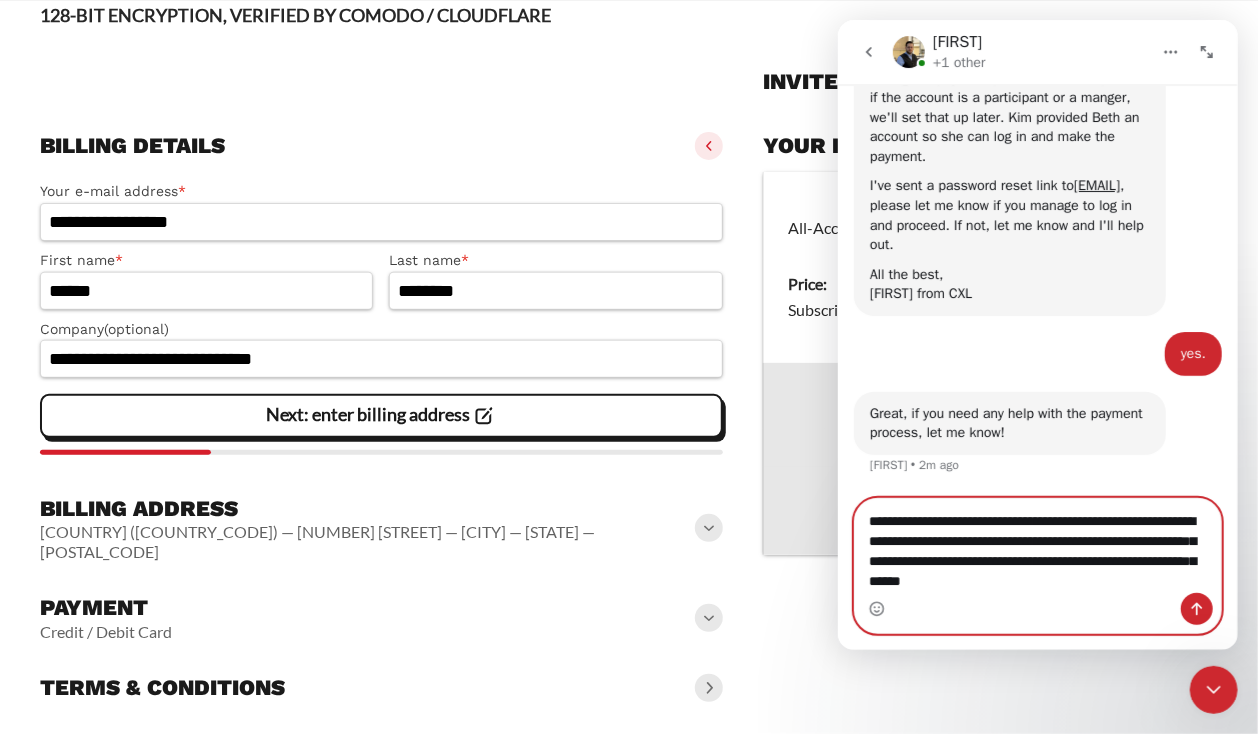 type on "**********" 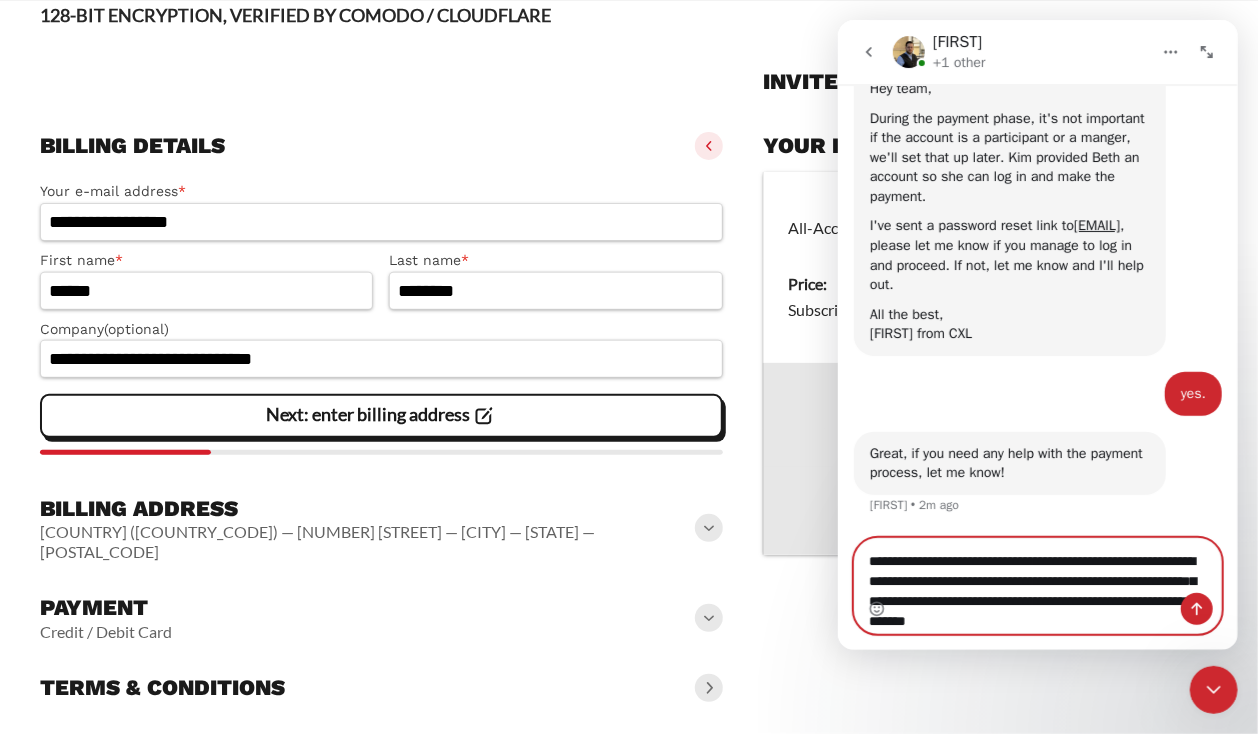 type 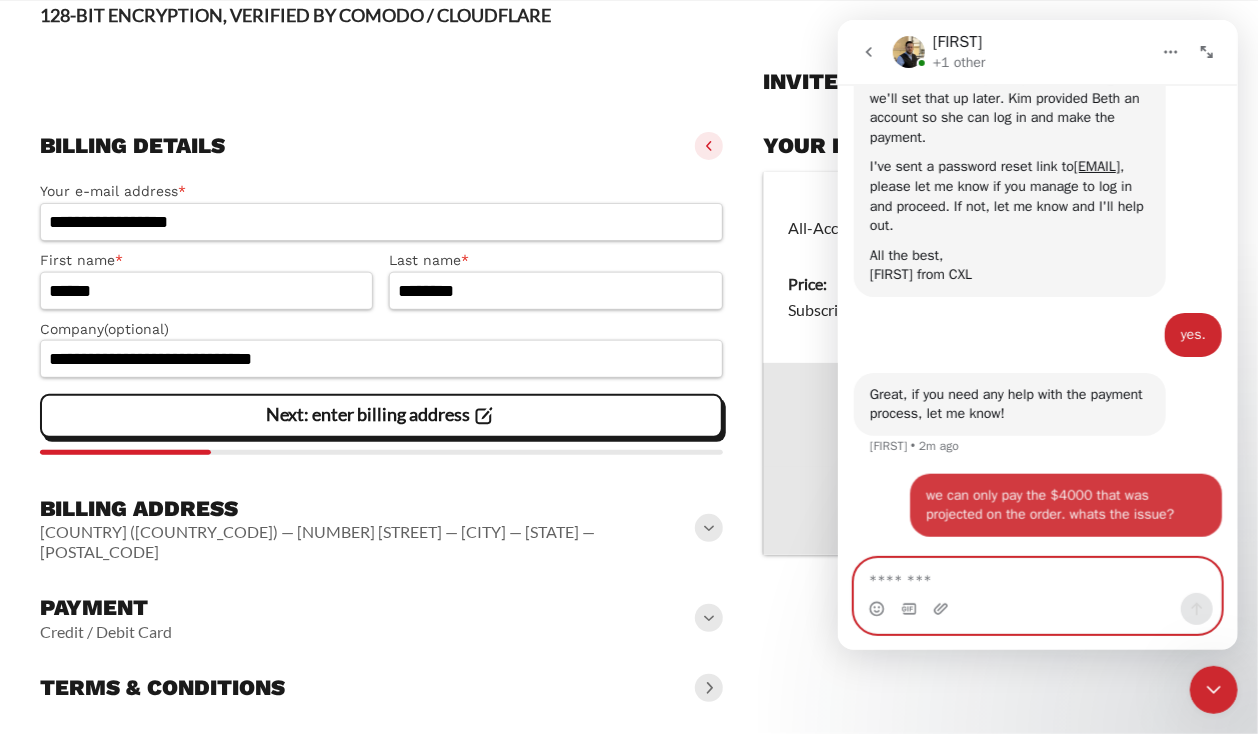 scroll, scrollTop: 15892, scrollLeft: 0, axis: vertical 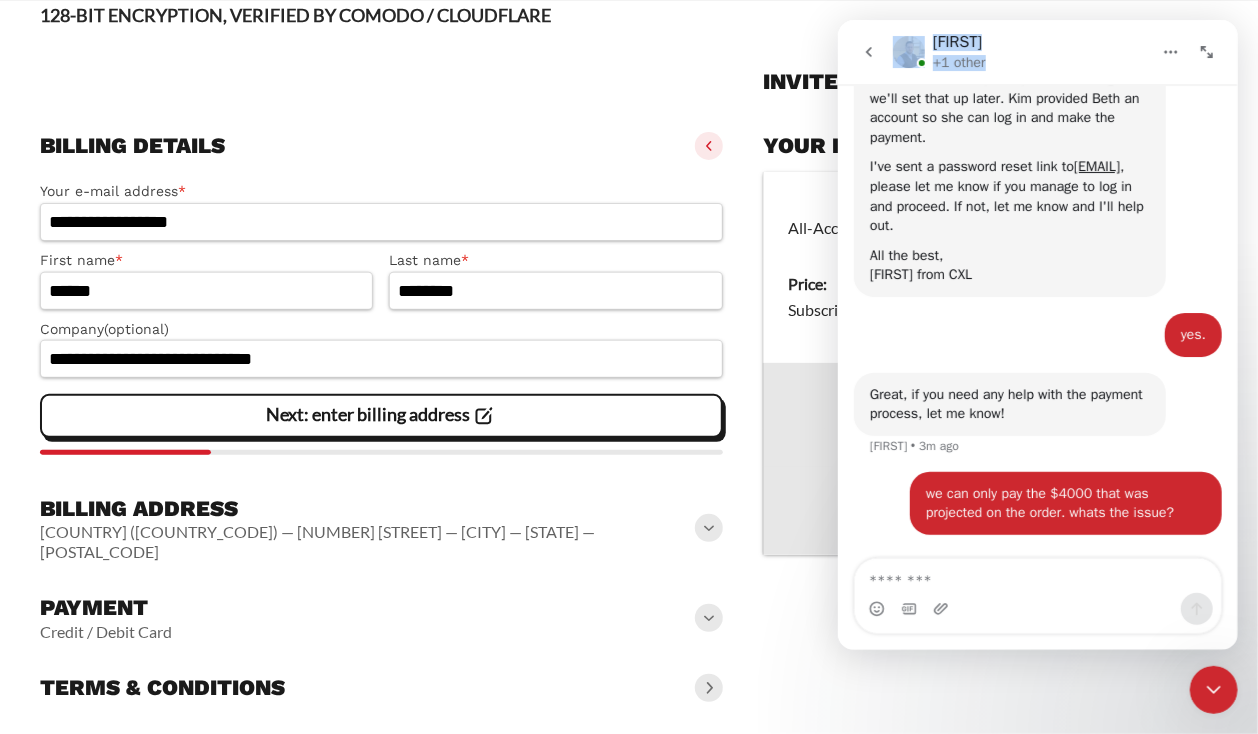 drag, startPoint x: 1048, startPoint y: 39, endPoint x: 656, endPoint y: 9, distance: 393.14627 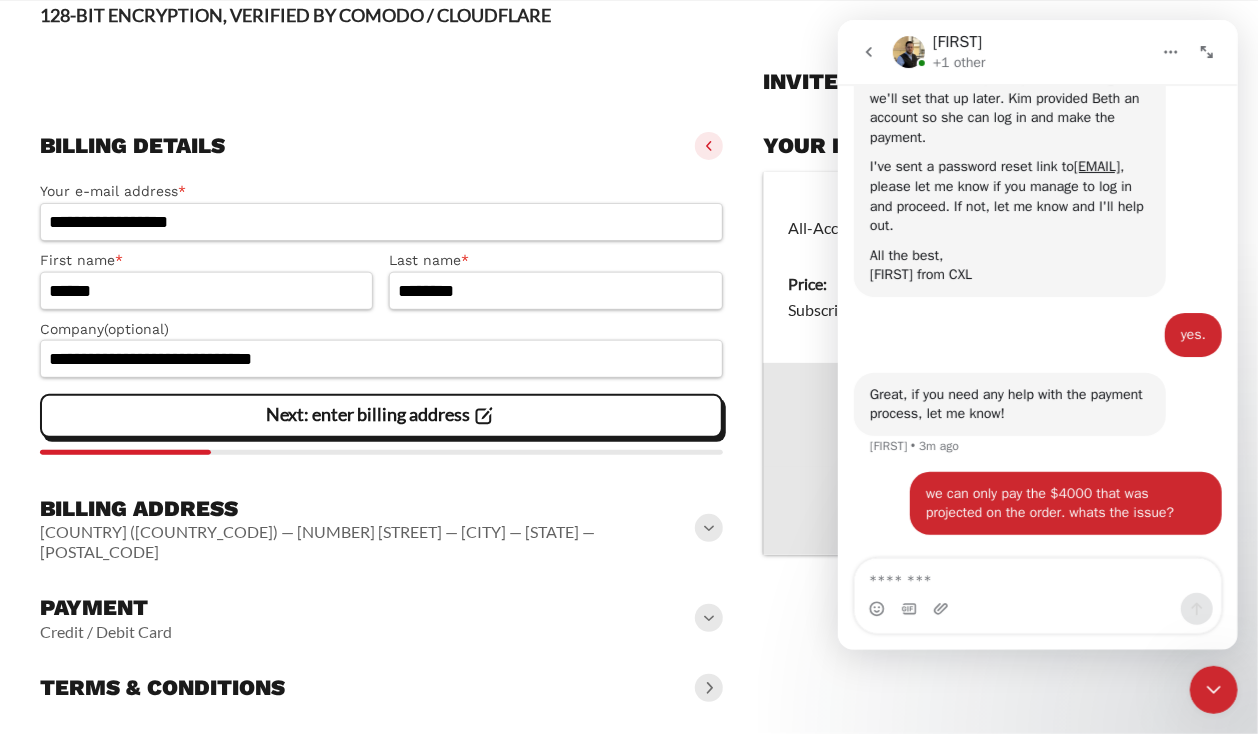 click on "Total" at bounding box center (918, 511) 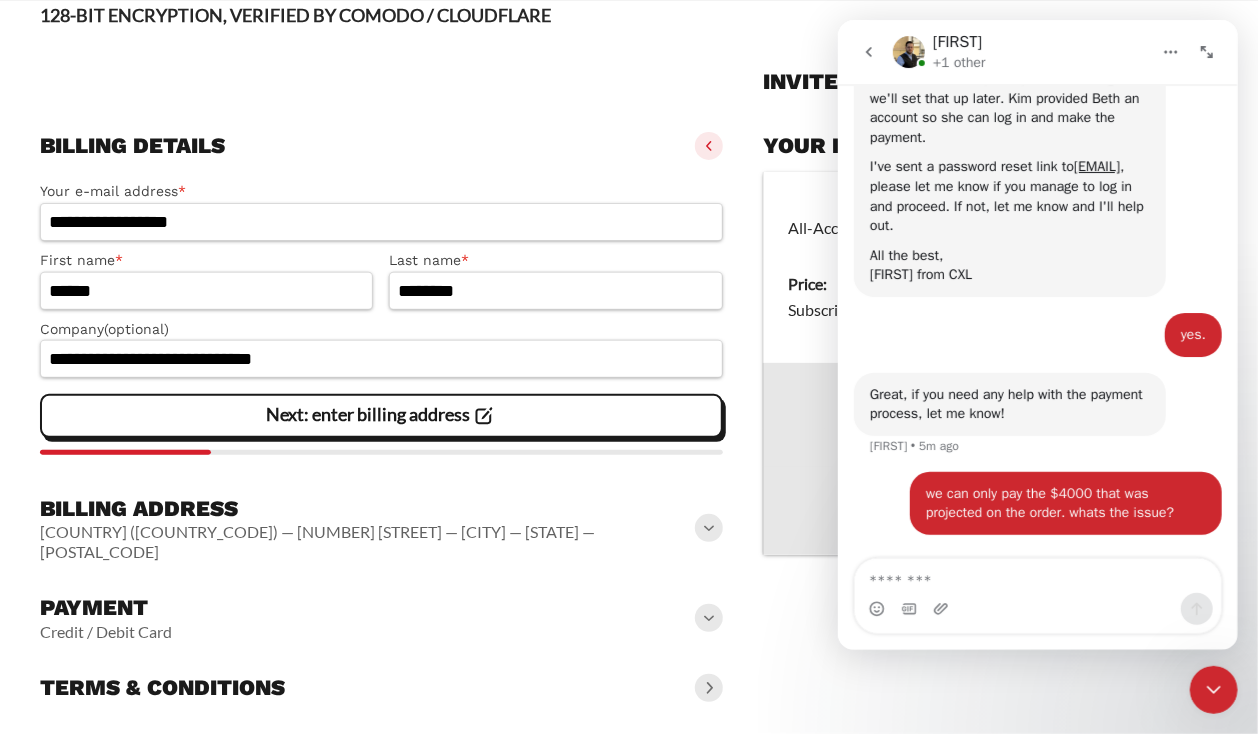 click 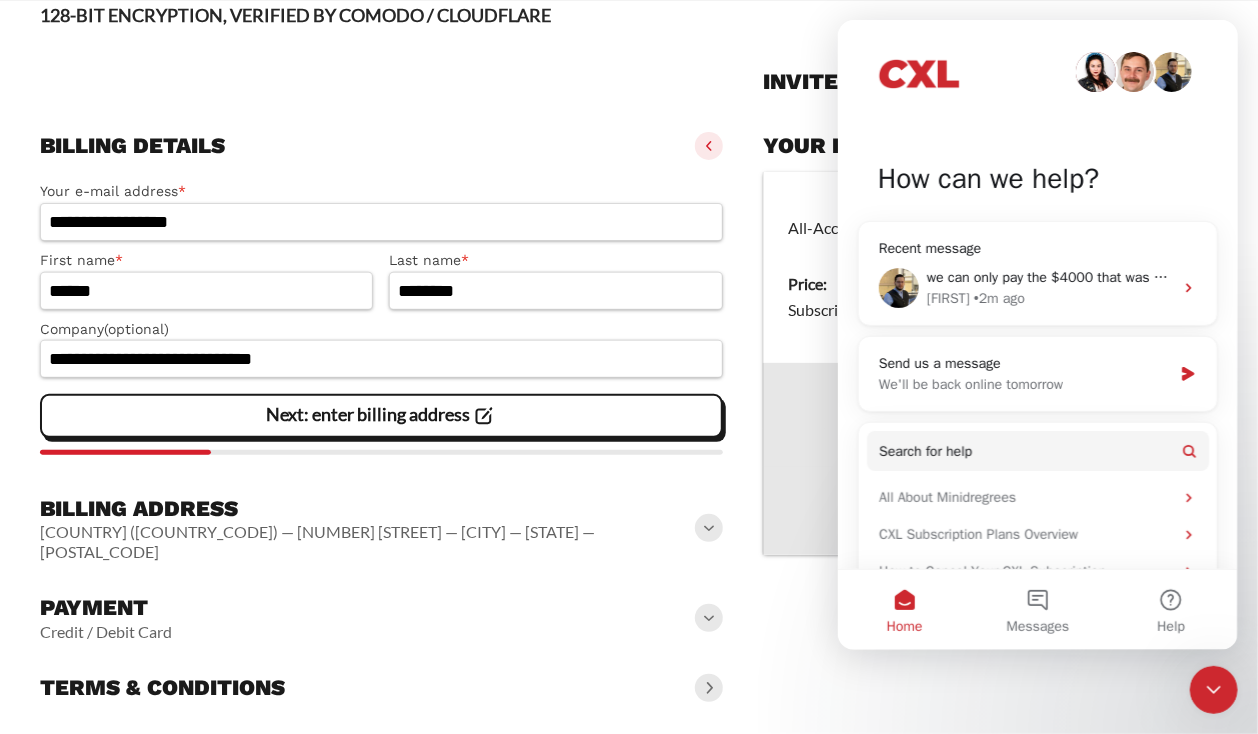 scroll, scrollTop: 0, scrollLeft: 0, axis: both 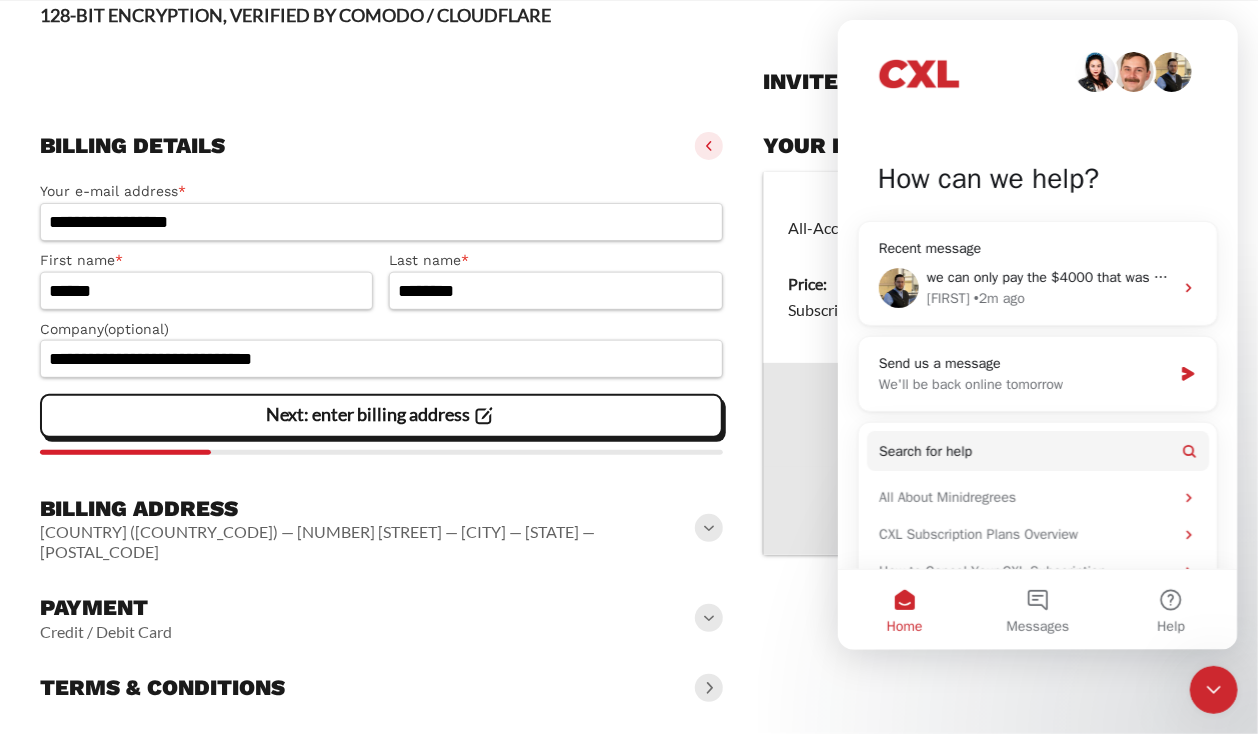 click on "**********" at bounding box center [629, 357] 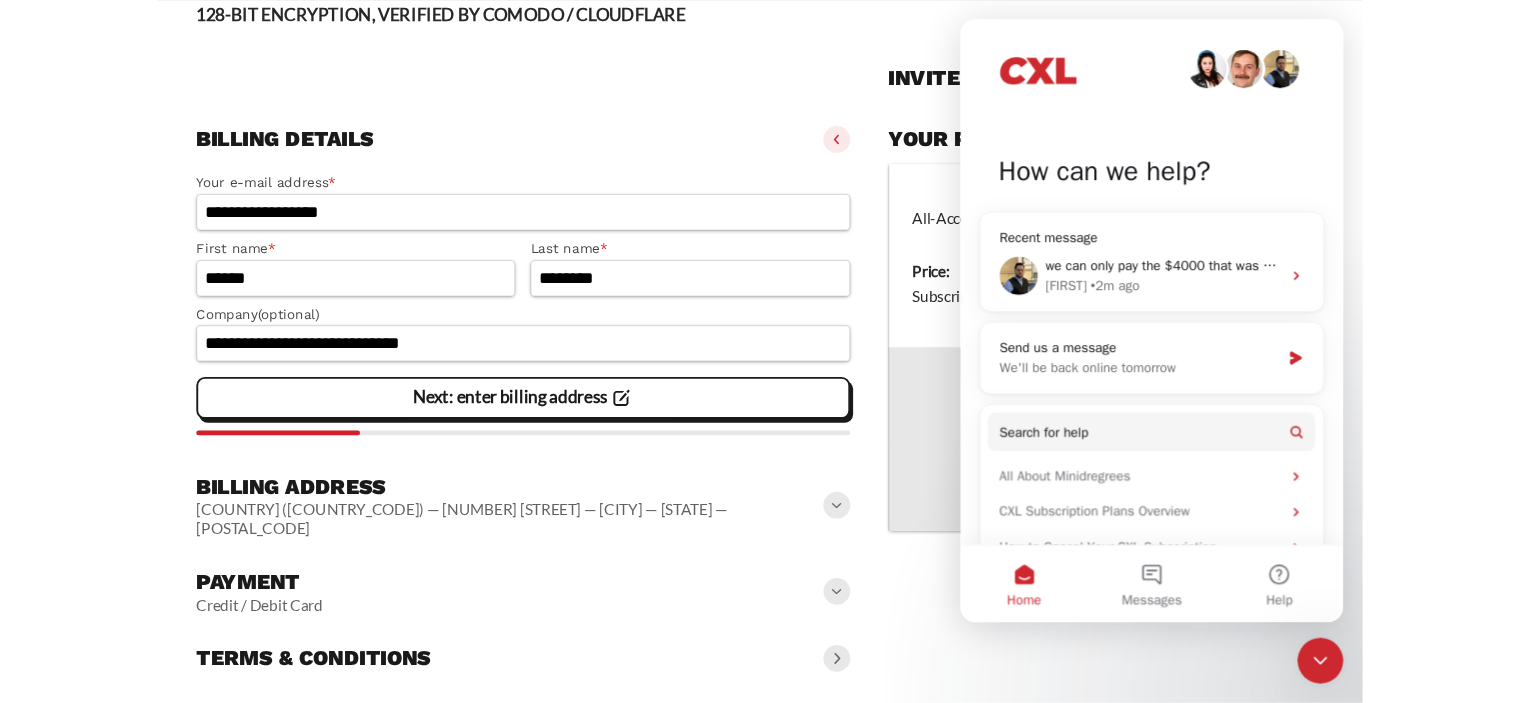 scroll, scrollTop: 76, scrollLeft: 0, axis: vertical 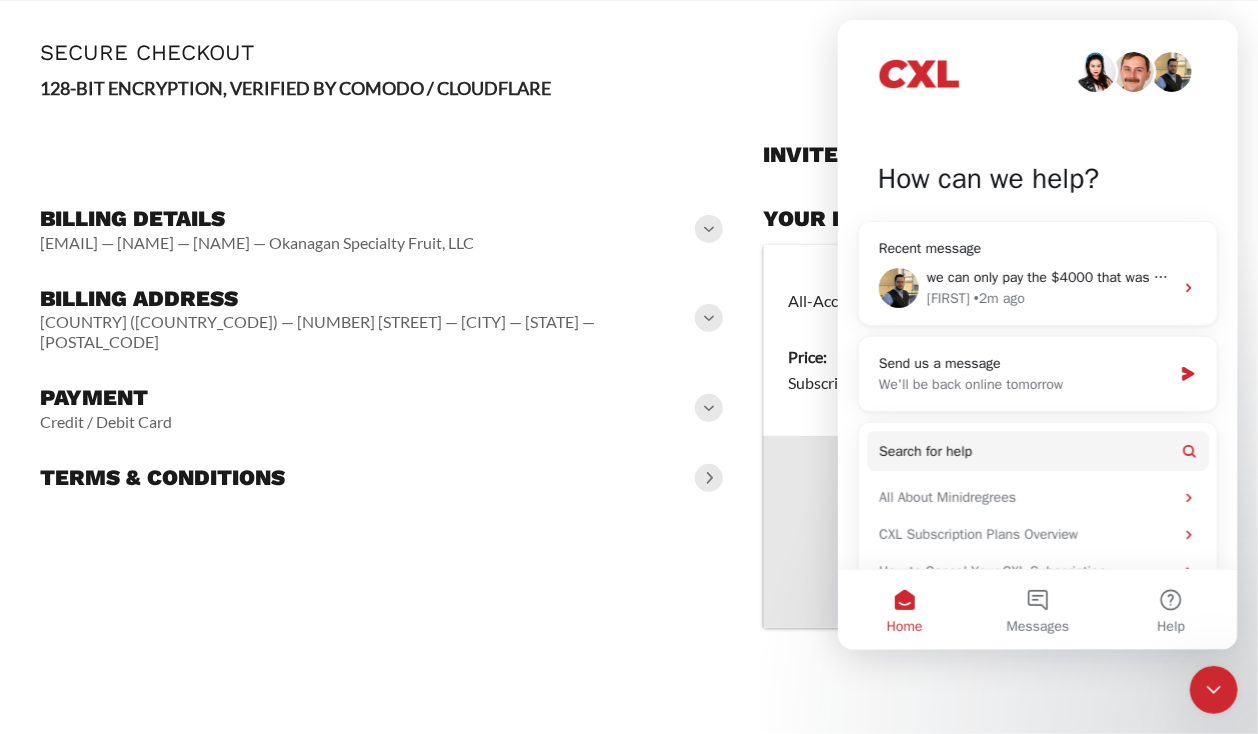 click on "**********" at bounding box center [381, 410] 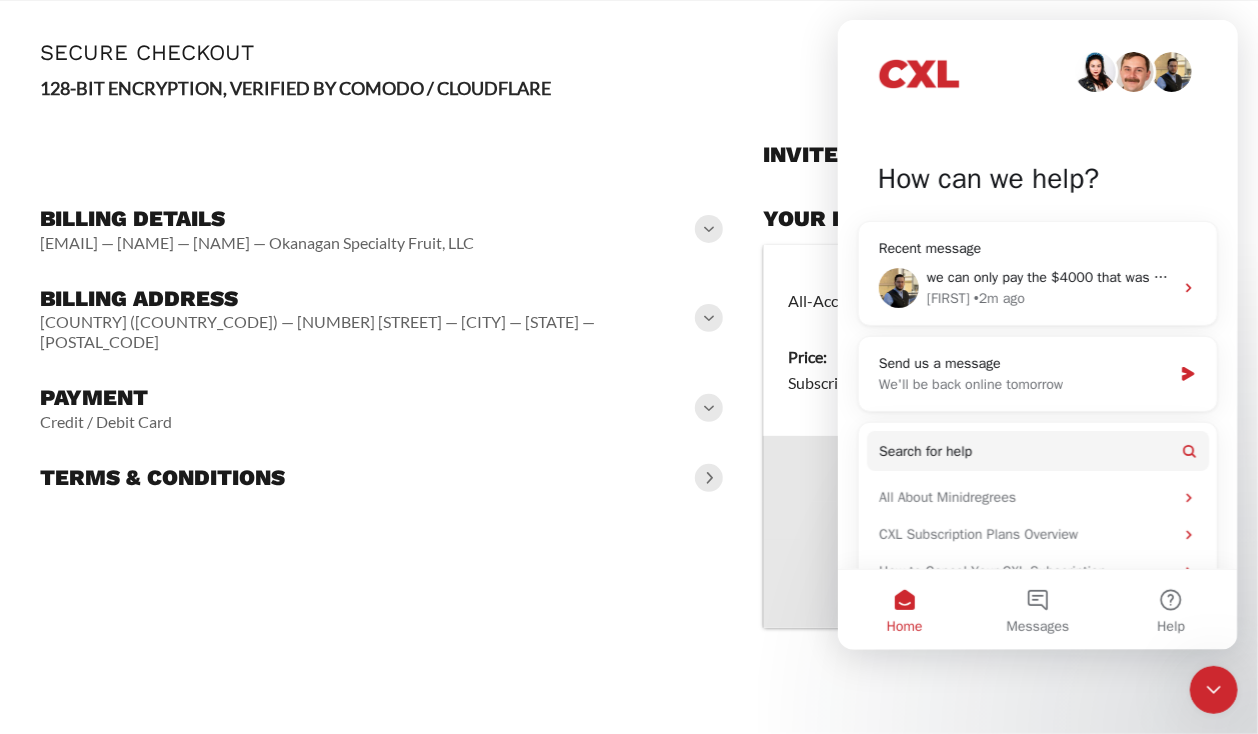 click on "Home" at bounding box center (903, 610) 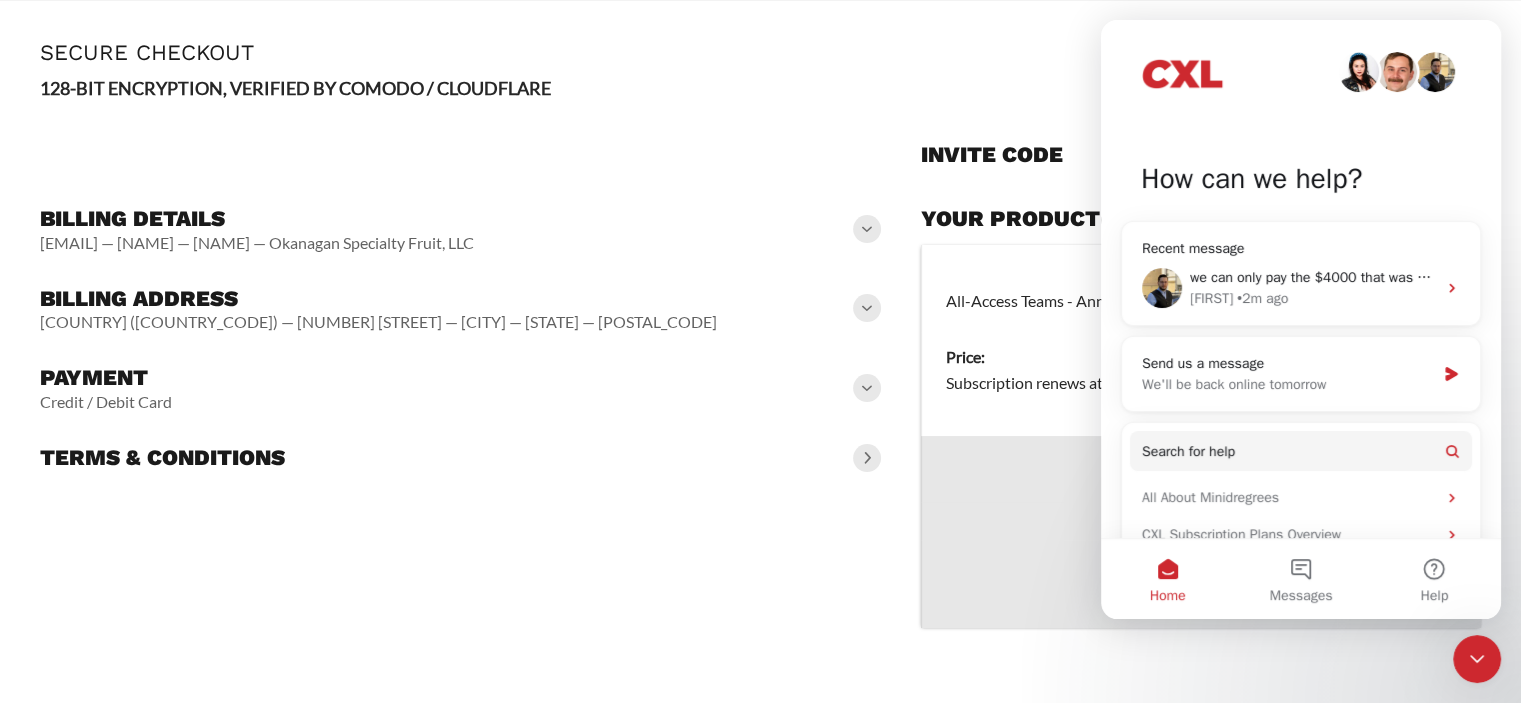 scroll, scrollTop: 0, scrollLeft: 0, axis: both 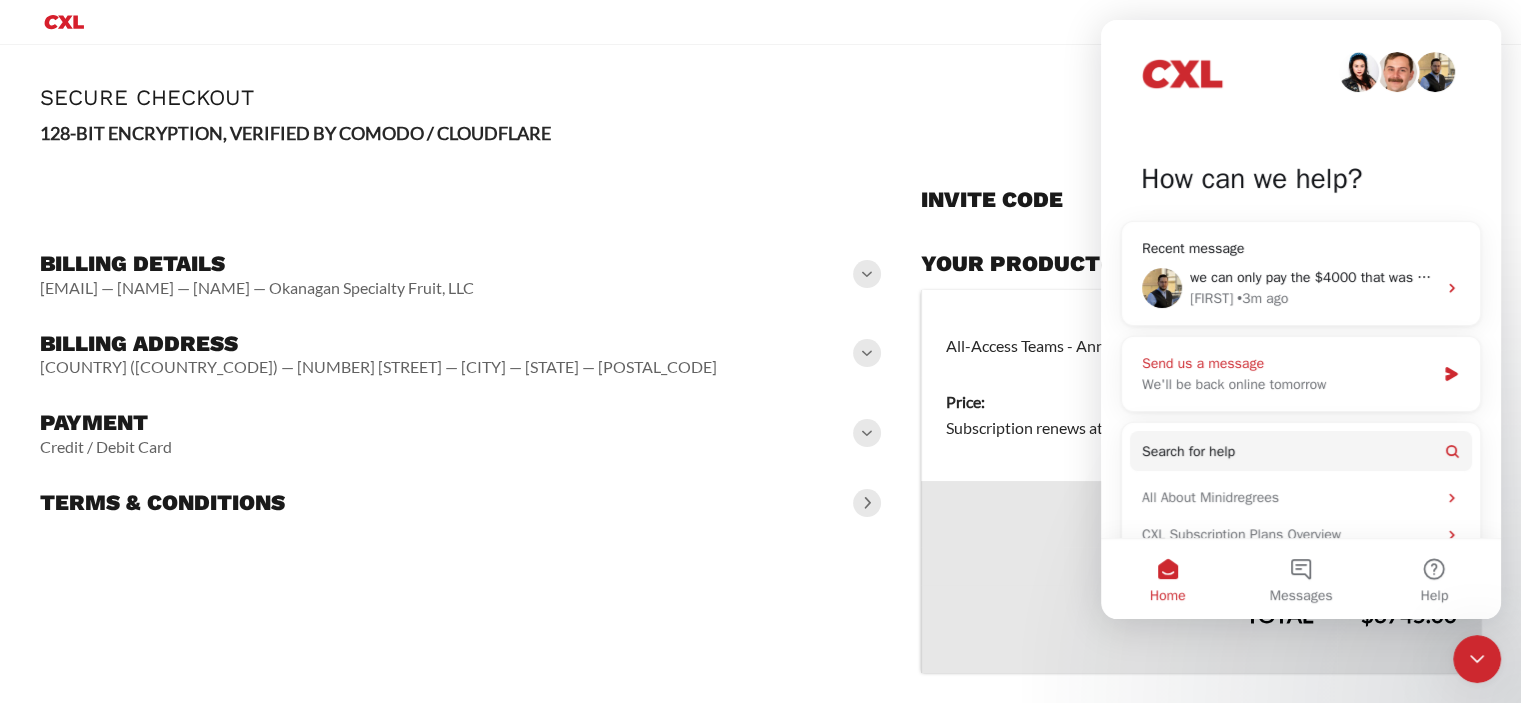 click 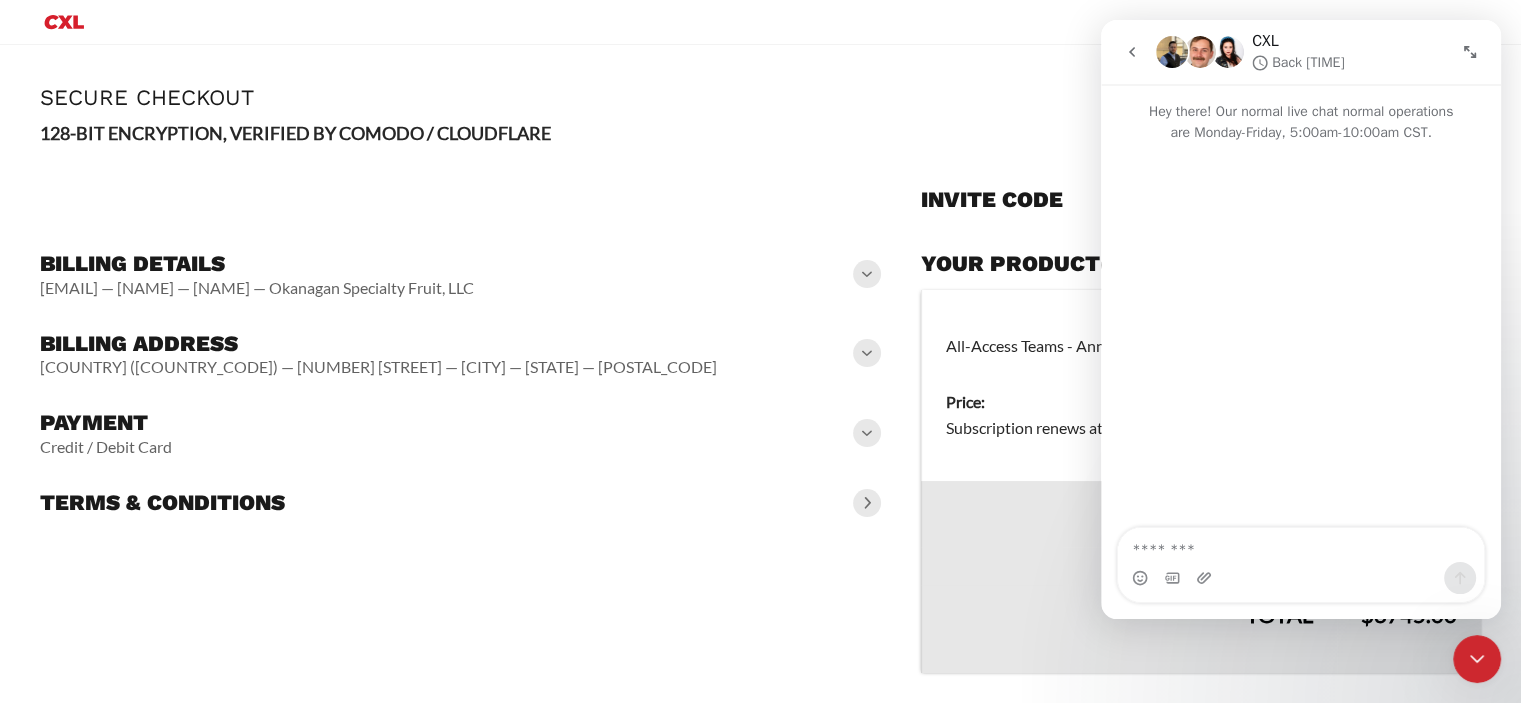 click on "Payment
Credit / Debit Card" at bounding box center [460, 433] 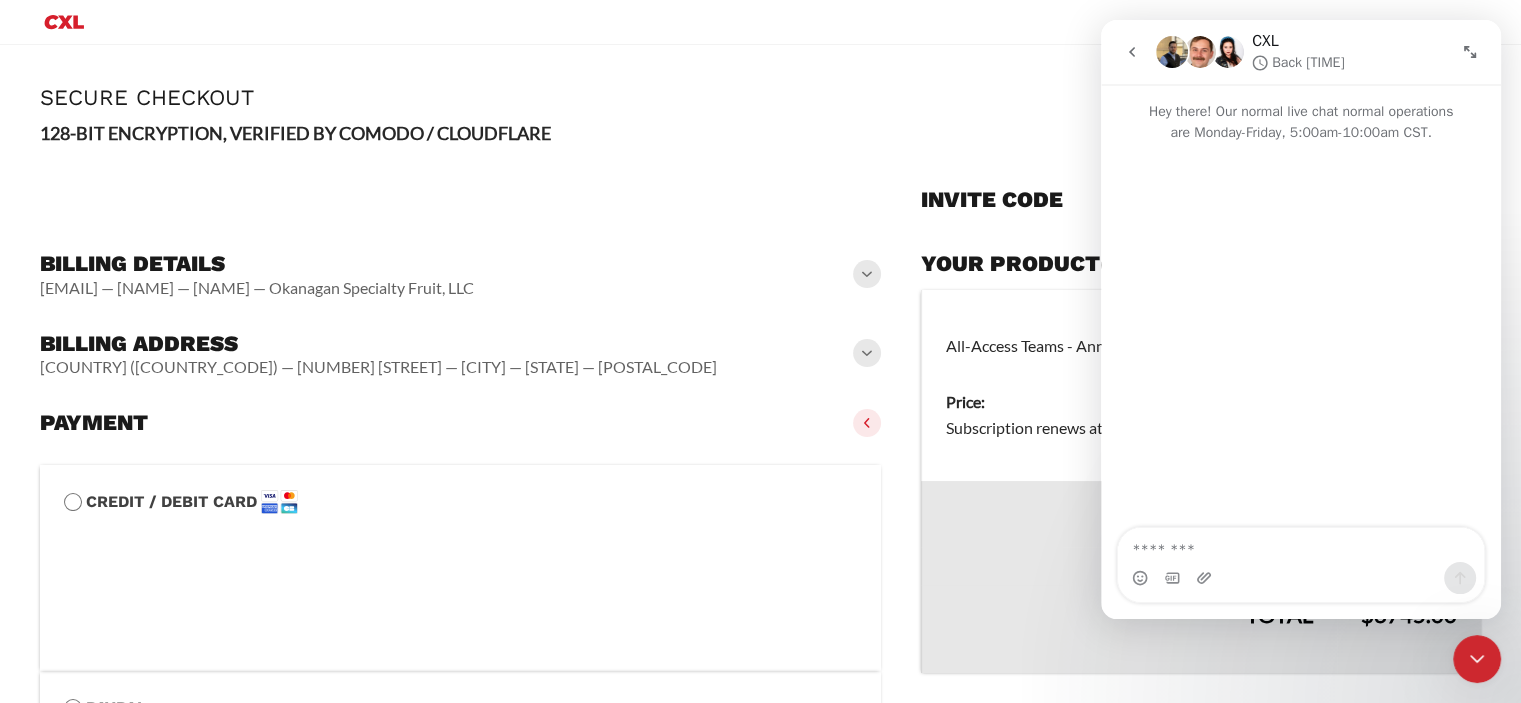 click 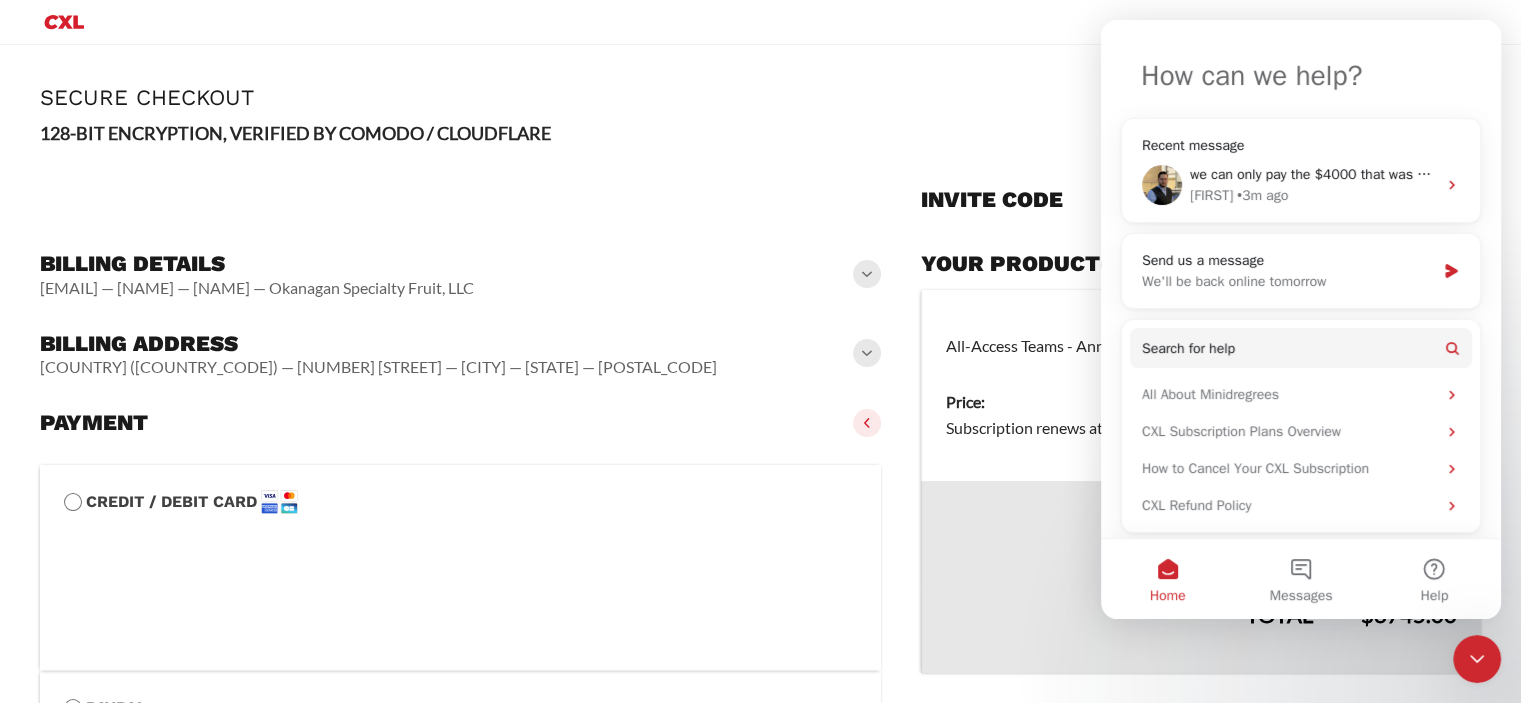 scroll, scrollTop: 106, scrollLeft: 0, axis: vertical 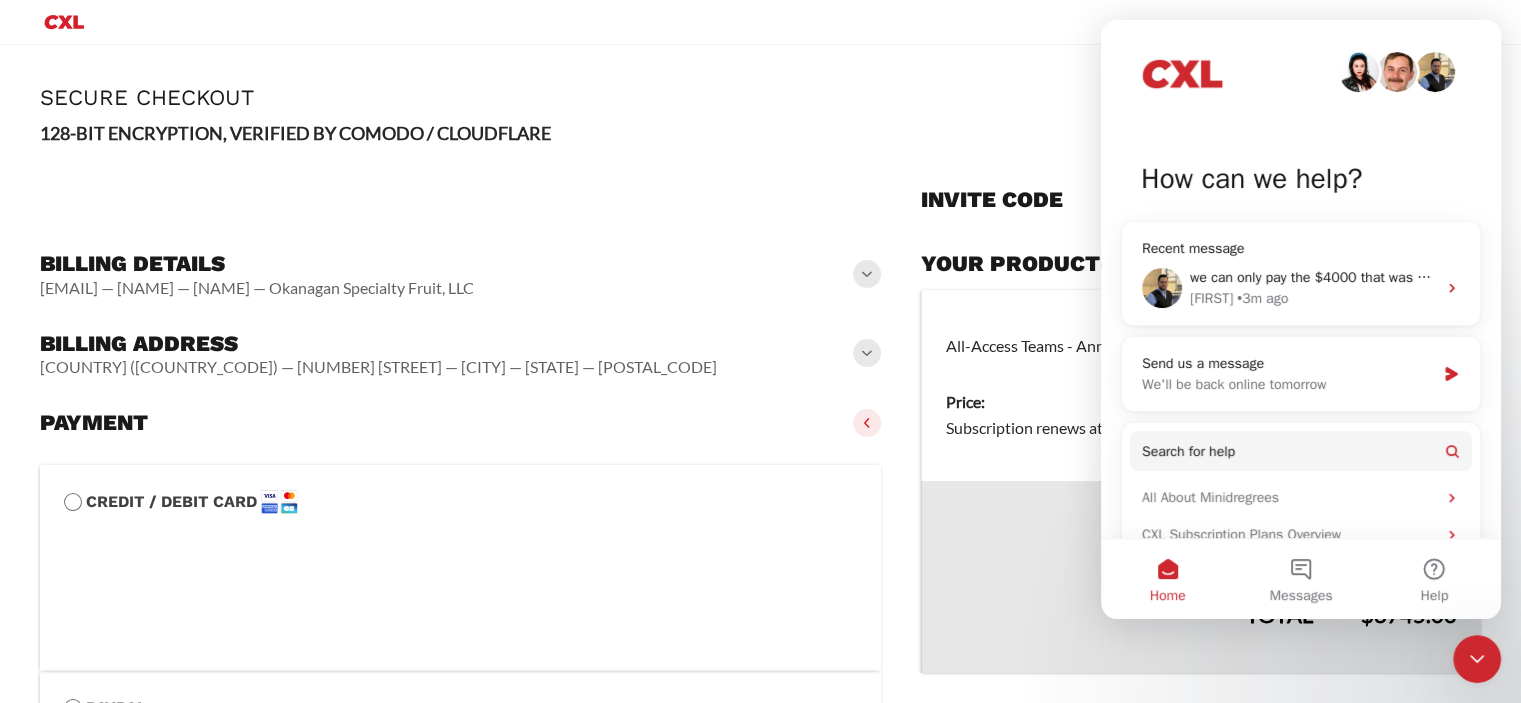 click on "**********" at bounding box center [760, 612] 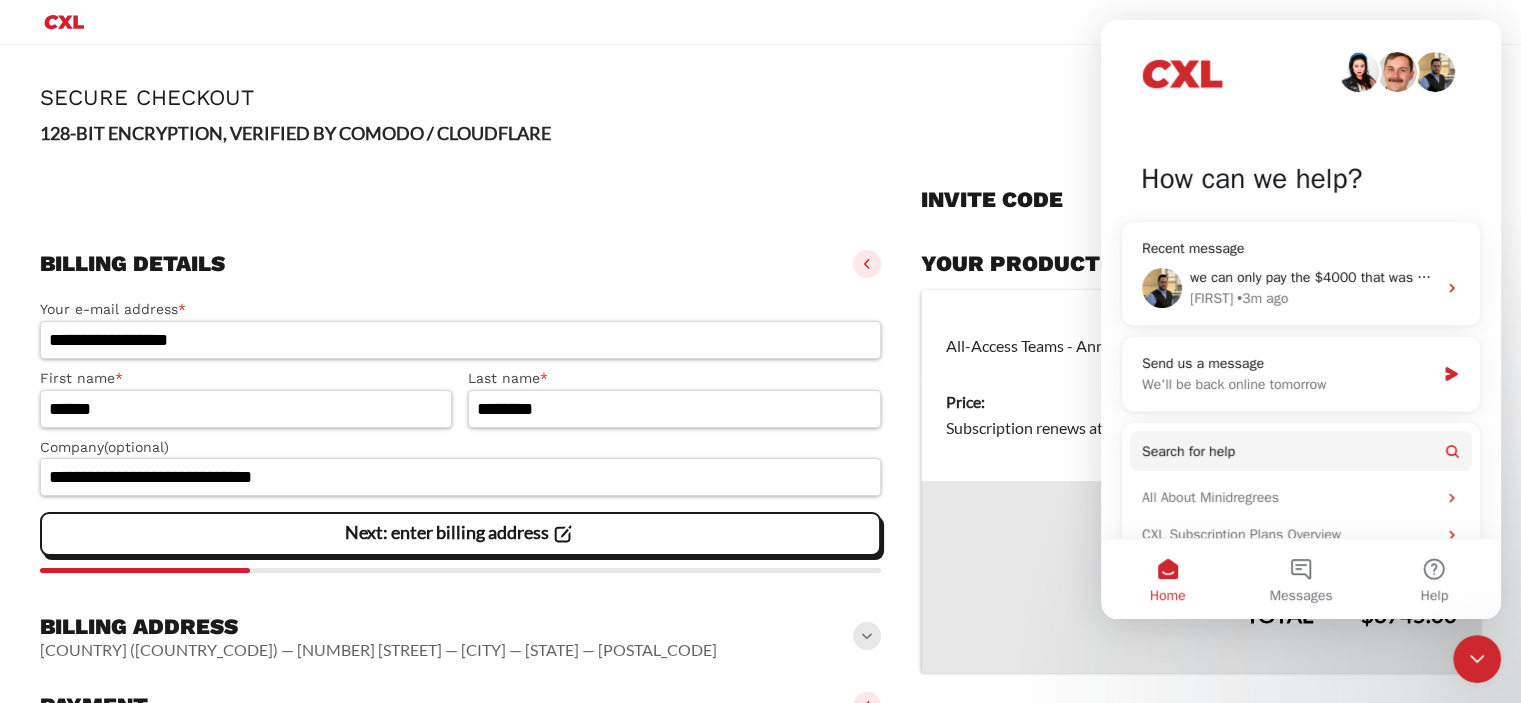 click at bounding box center [867, 636] 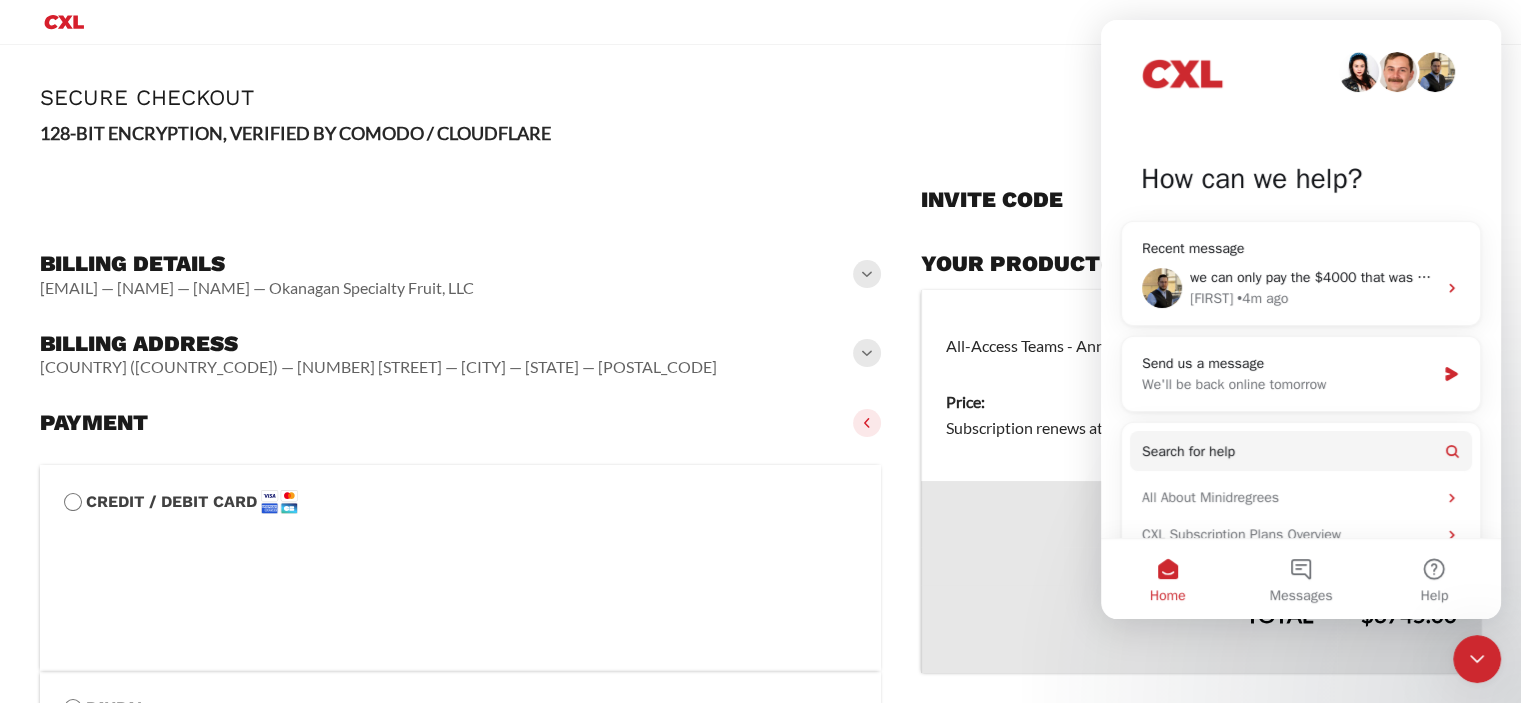 click on "All-Access Teams - Annual 						  × 5   (remove)" at bounding box center (1201, 334) 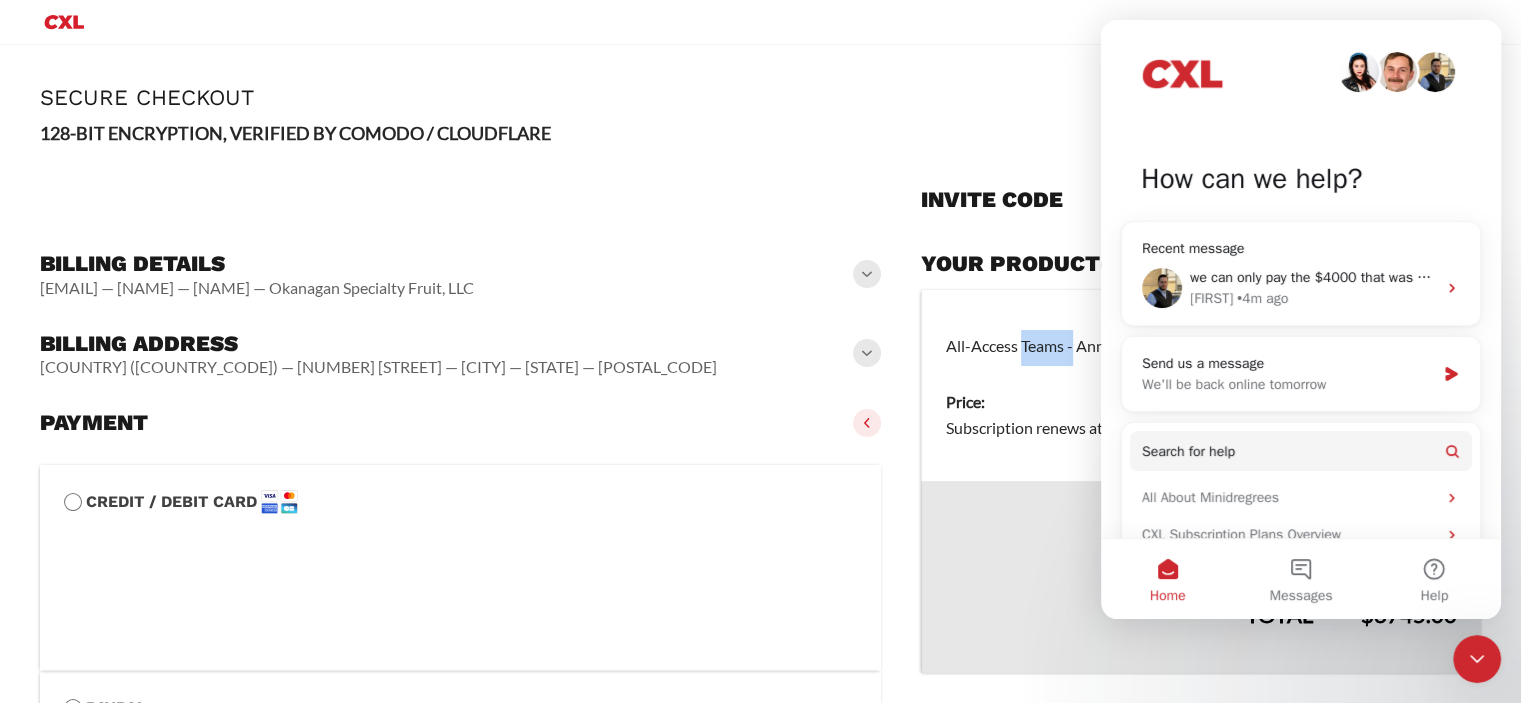 click on "All-Access Teams - Annual 						  × 5   (remove)" at bounding box center (1201, 334) 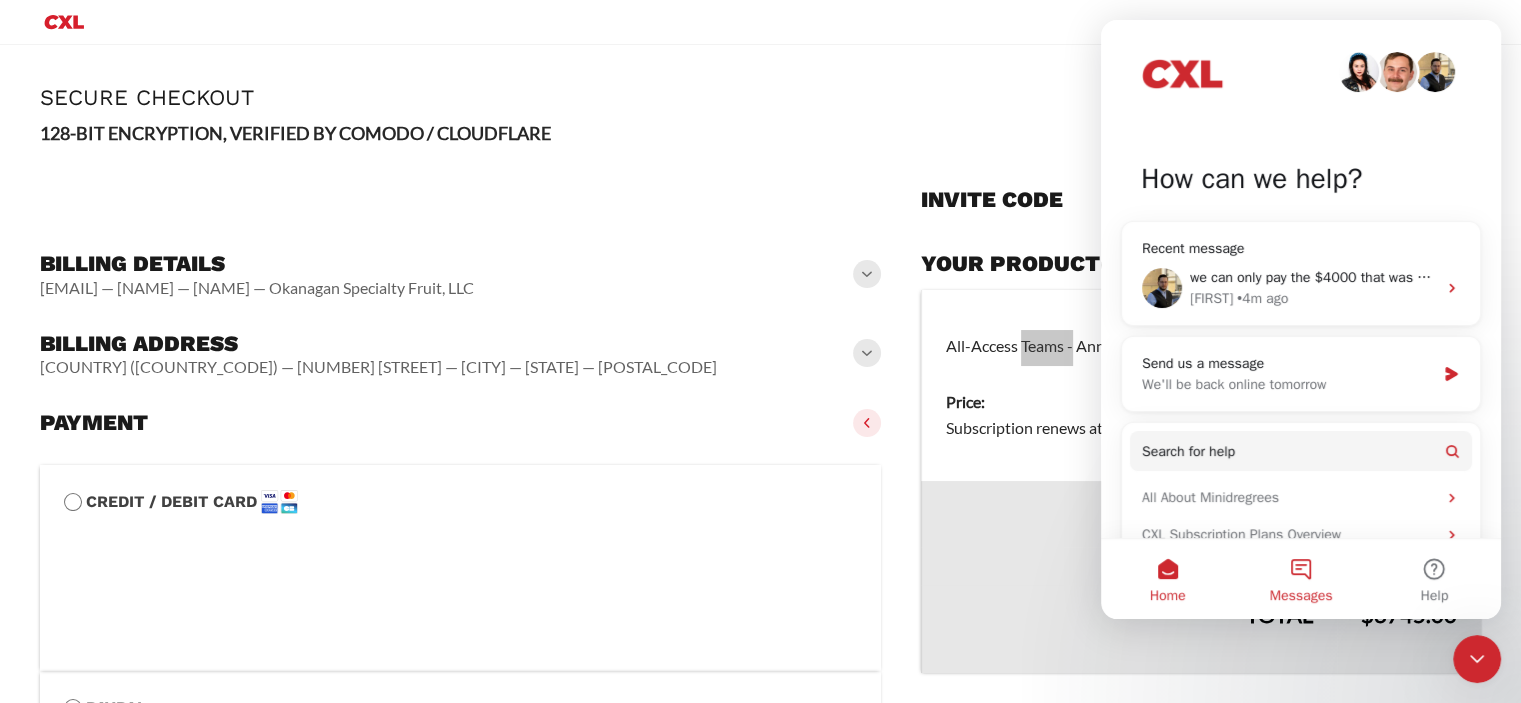 click on "Messages" at bounding box center (1300, 579) 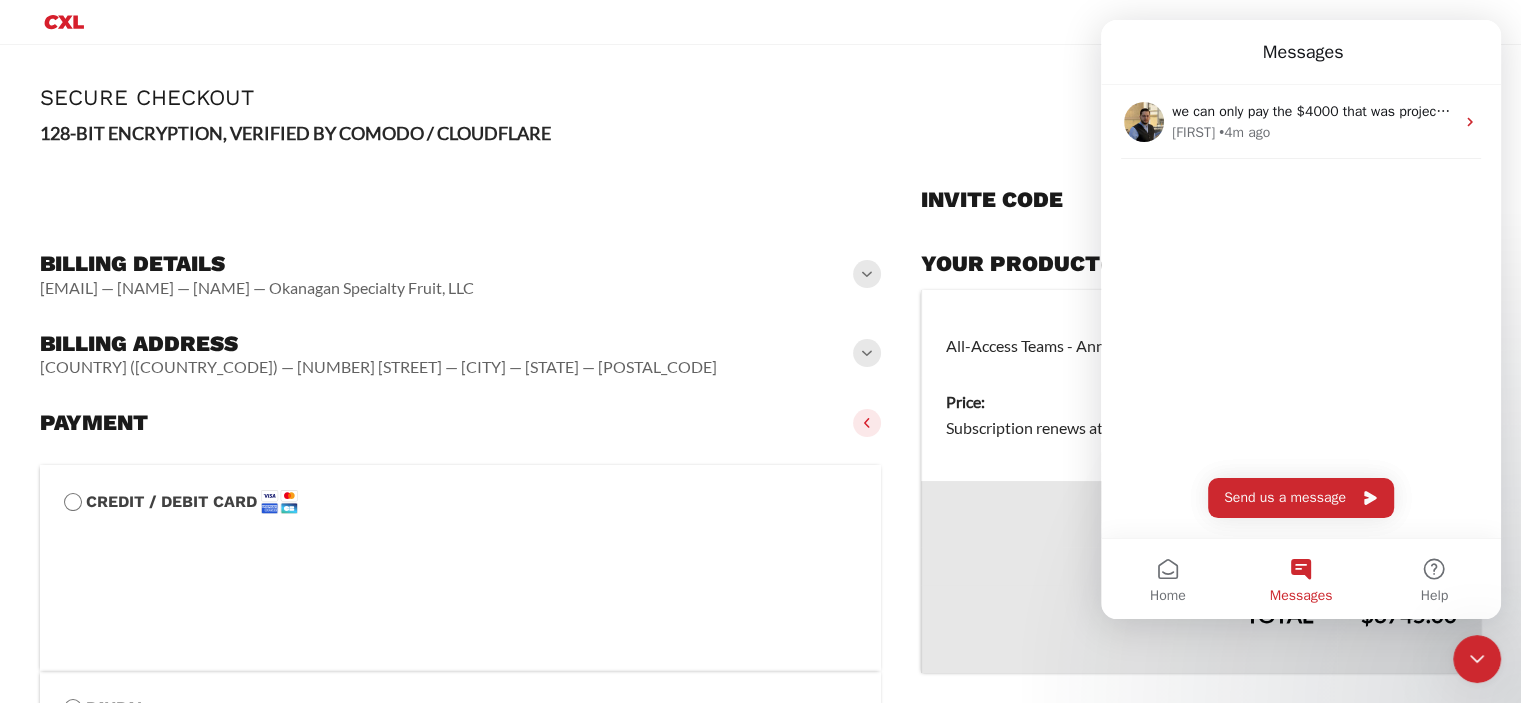 click at bounding box center (760, 22) 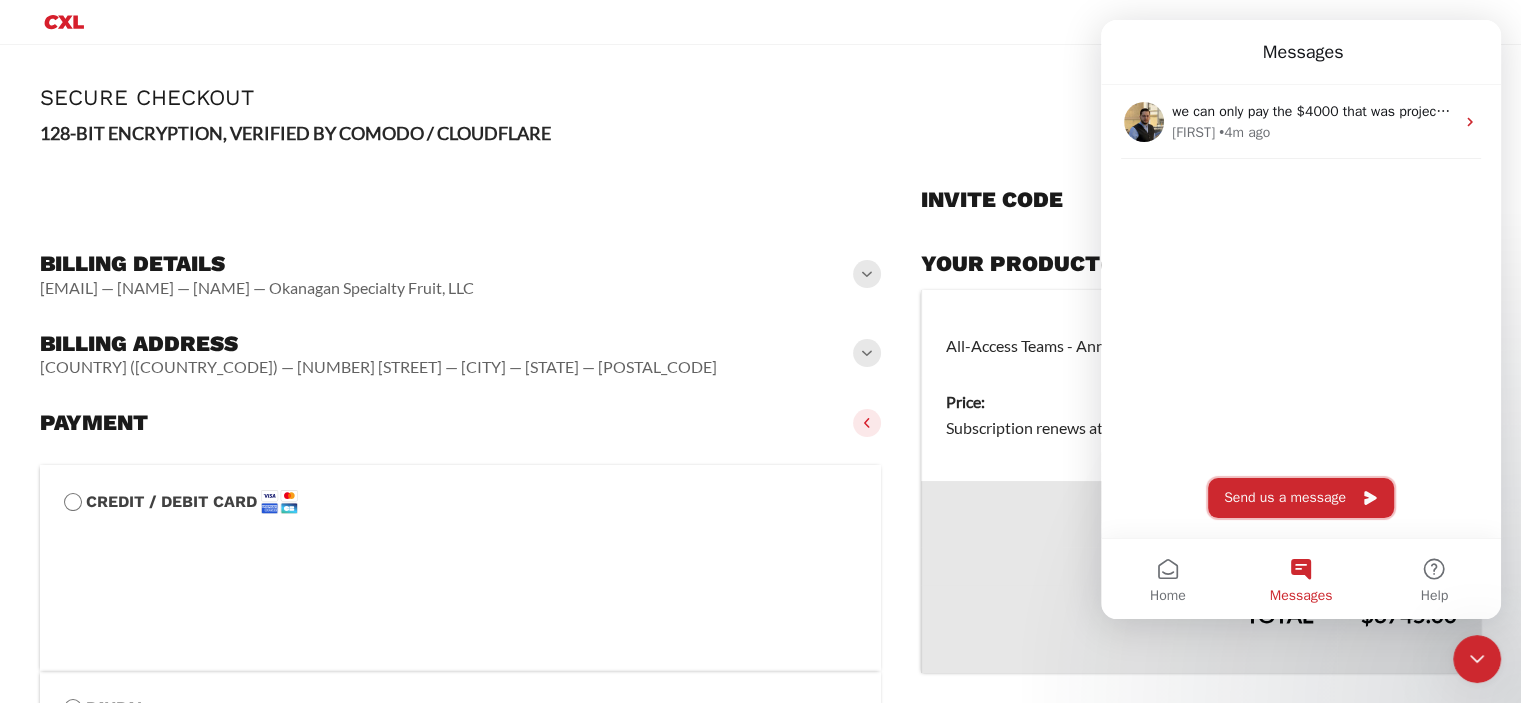 click on "Send us a message" at bounding box center [1301, 498] 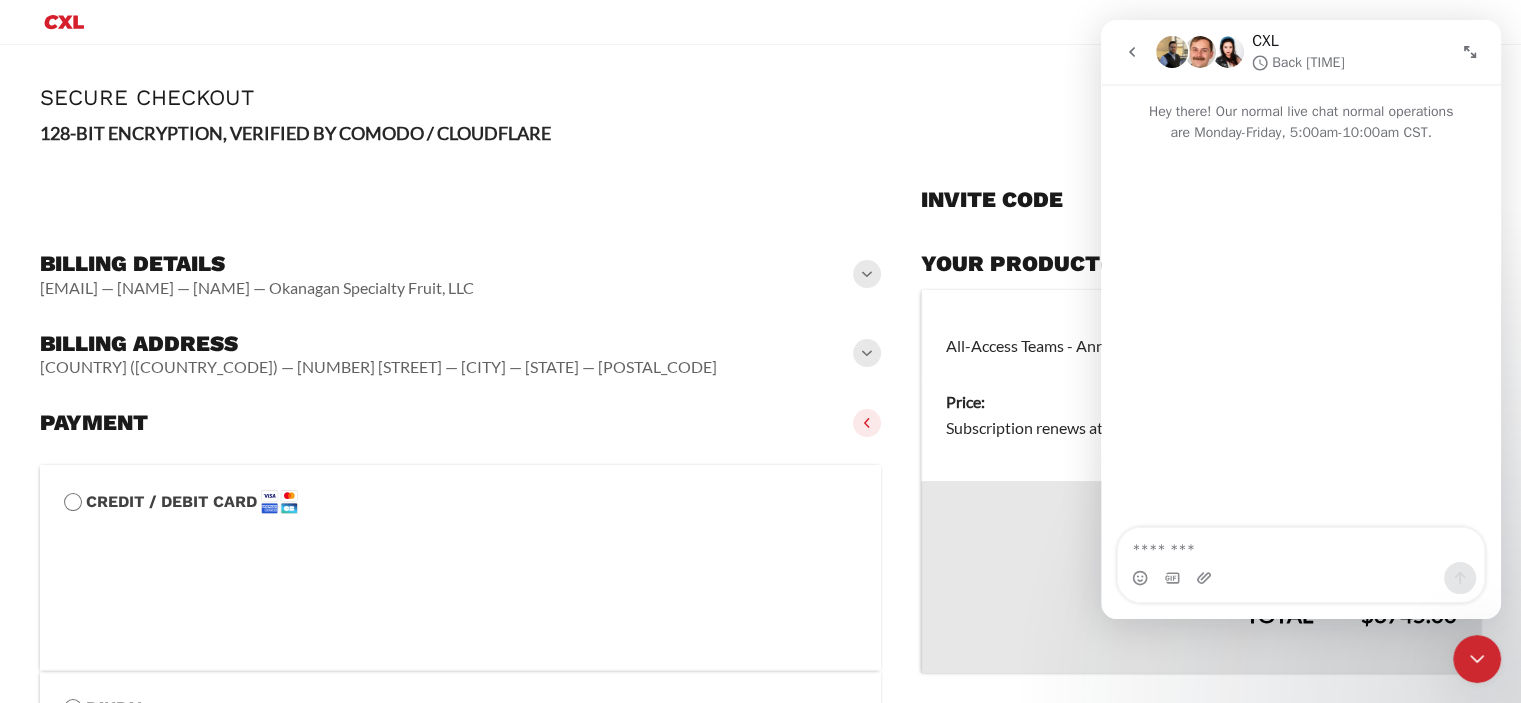 click at bounding box center [1301, 545] 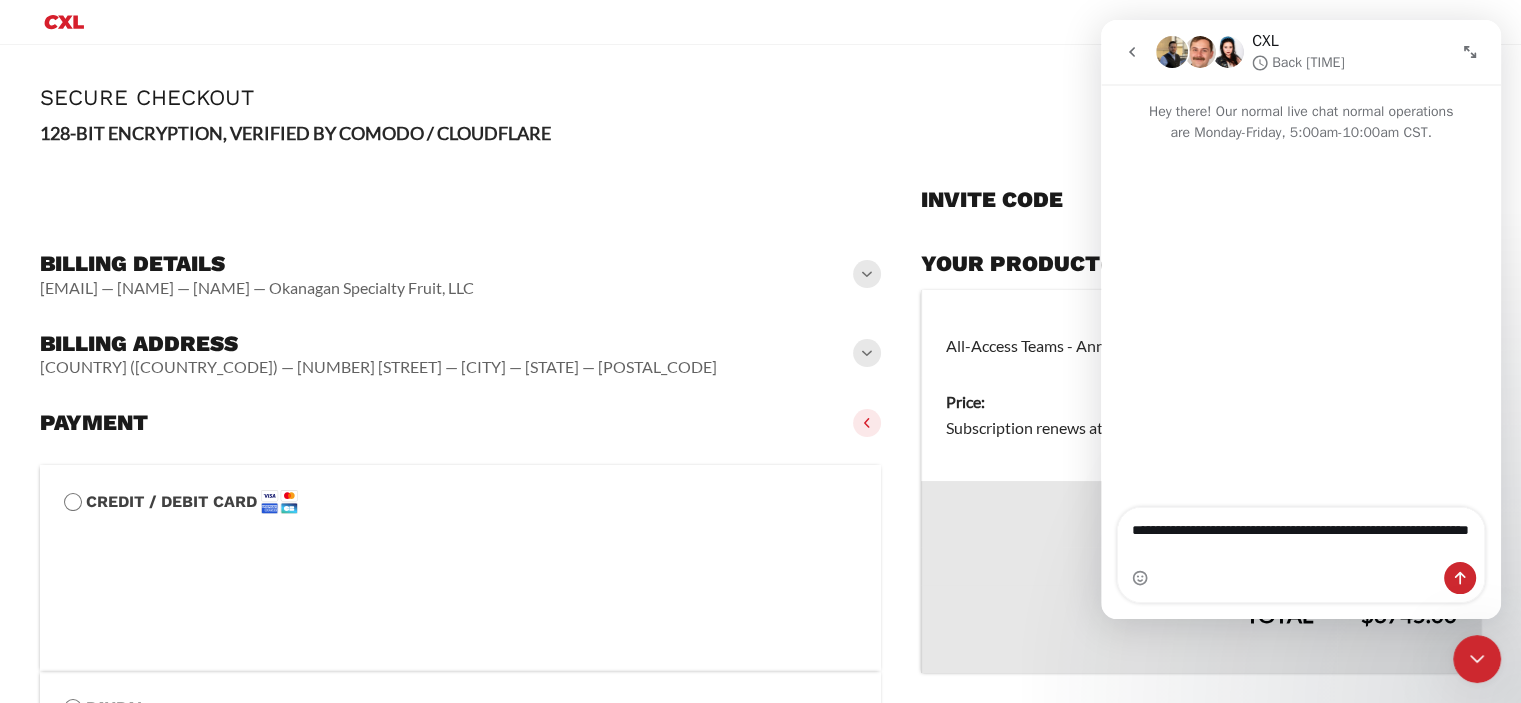 type on "**********" 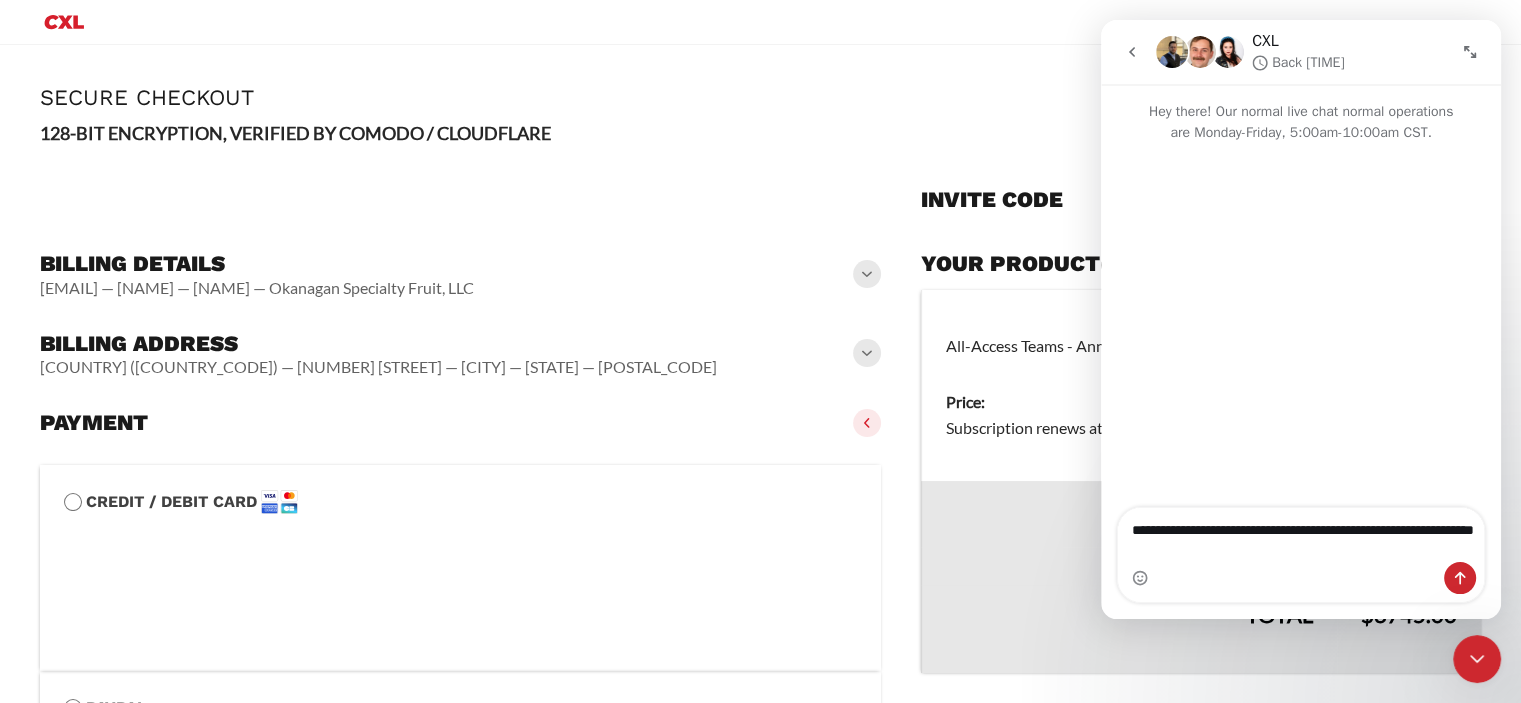 type 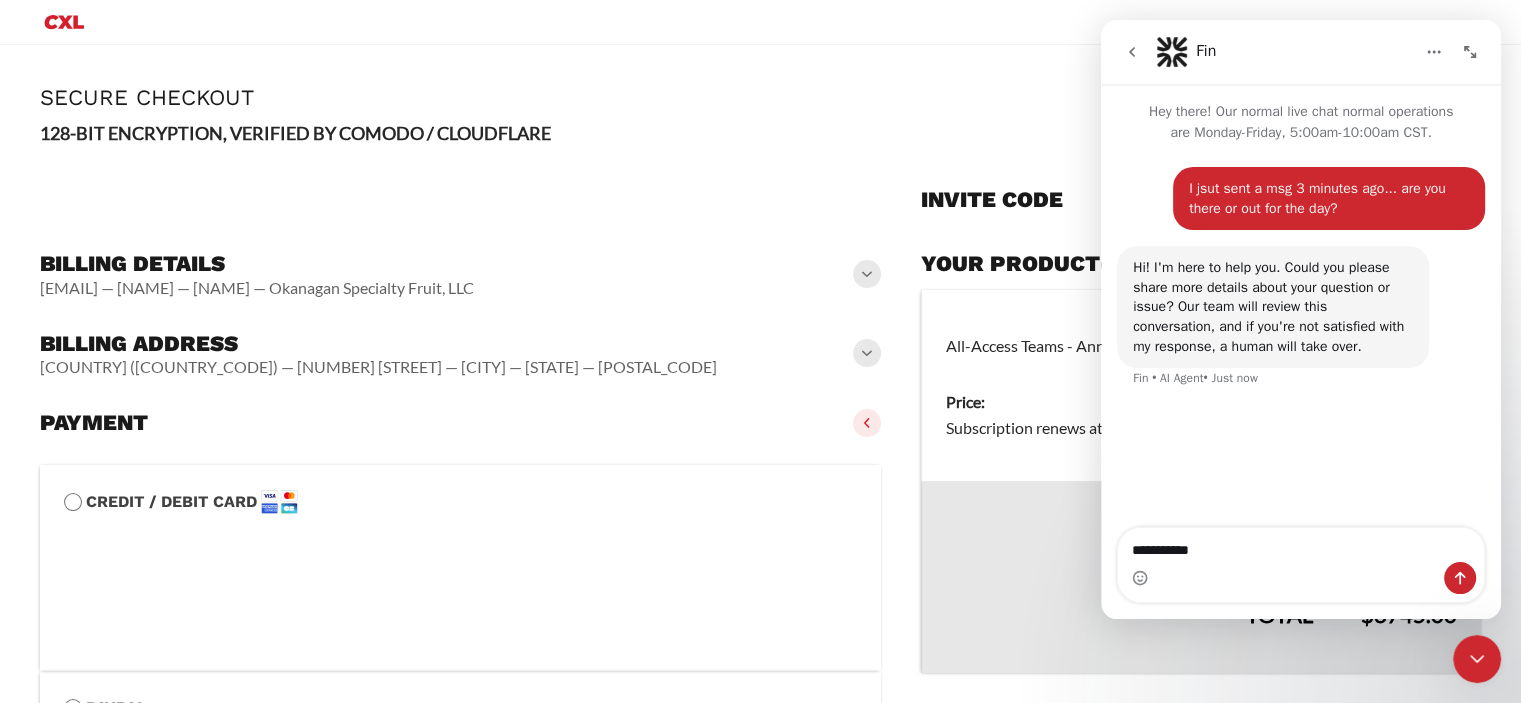 type on "**********" 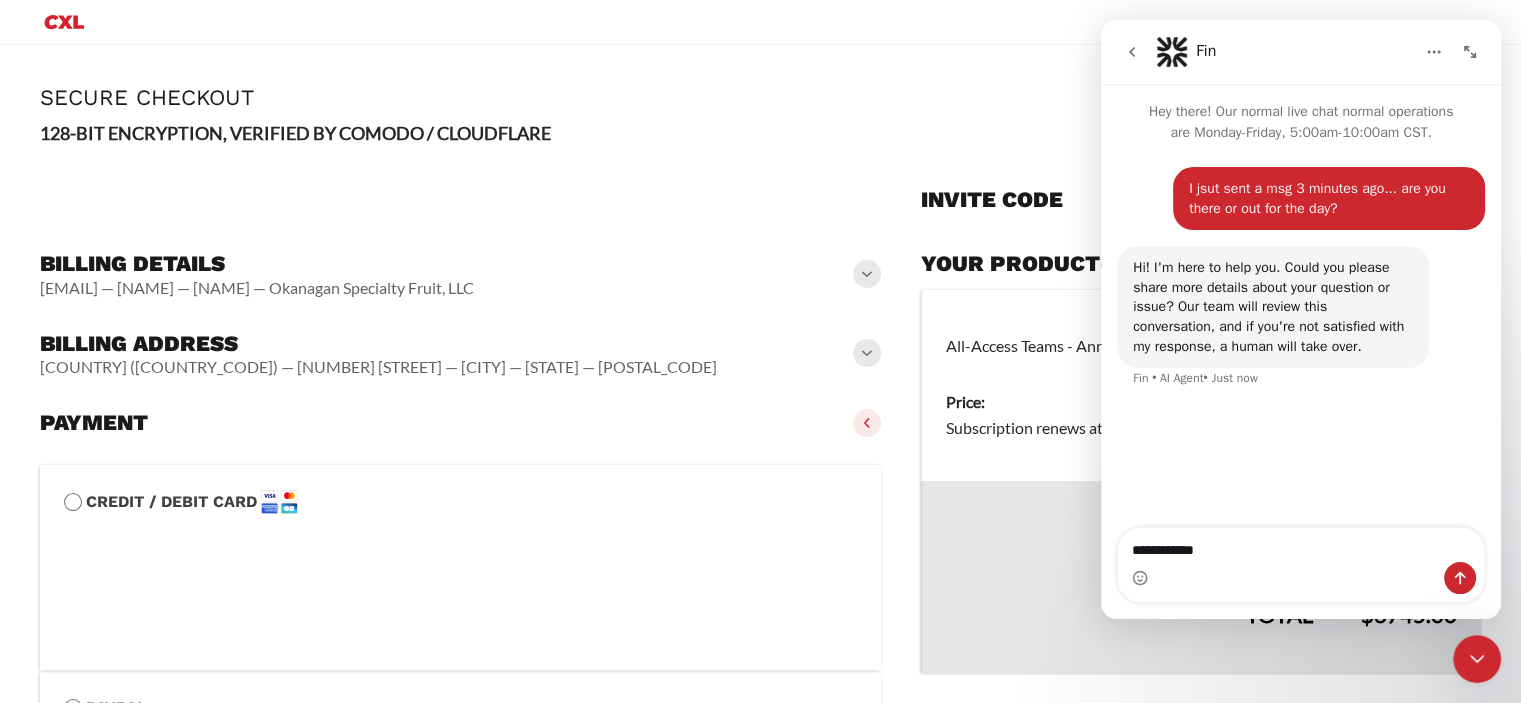 type 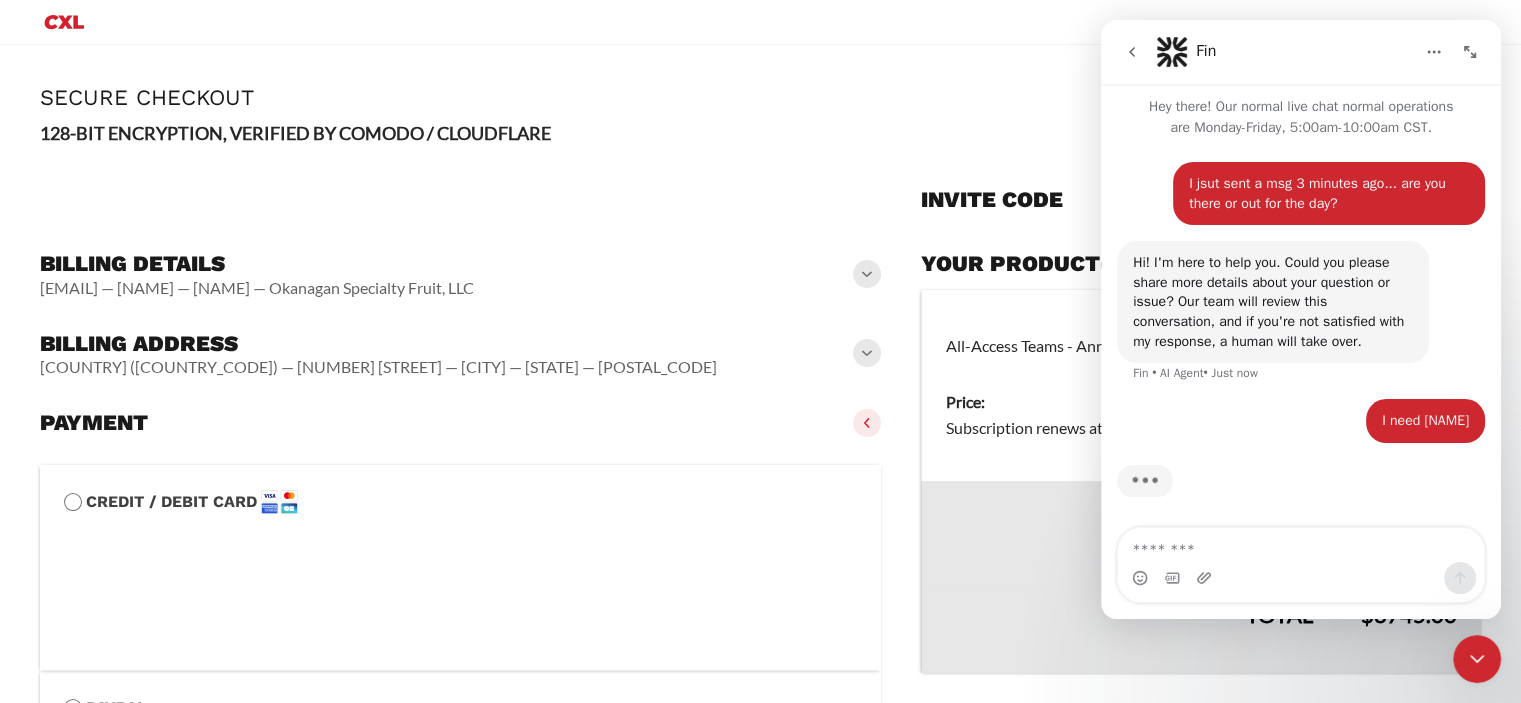 scroll, scrollTop: 0, scrollLeft: 0, axis: both 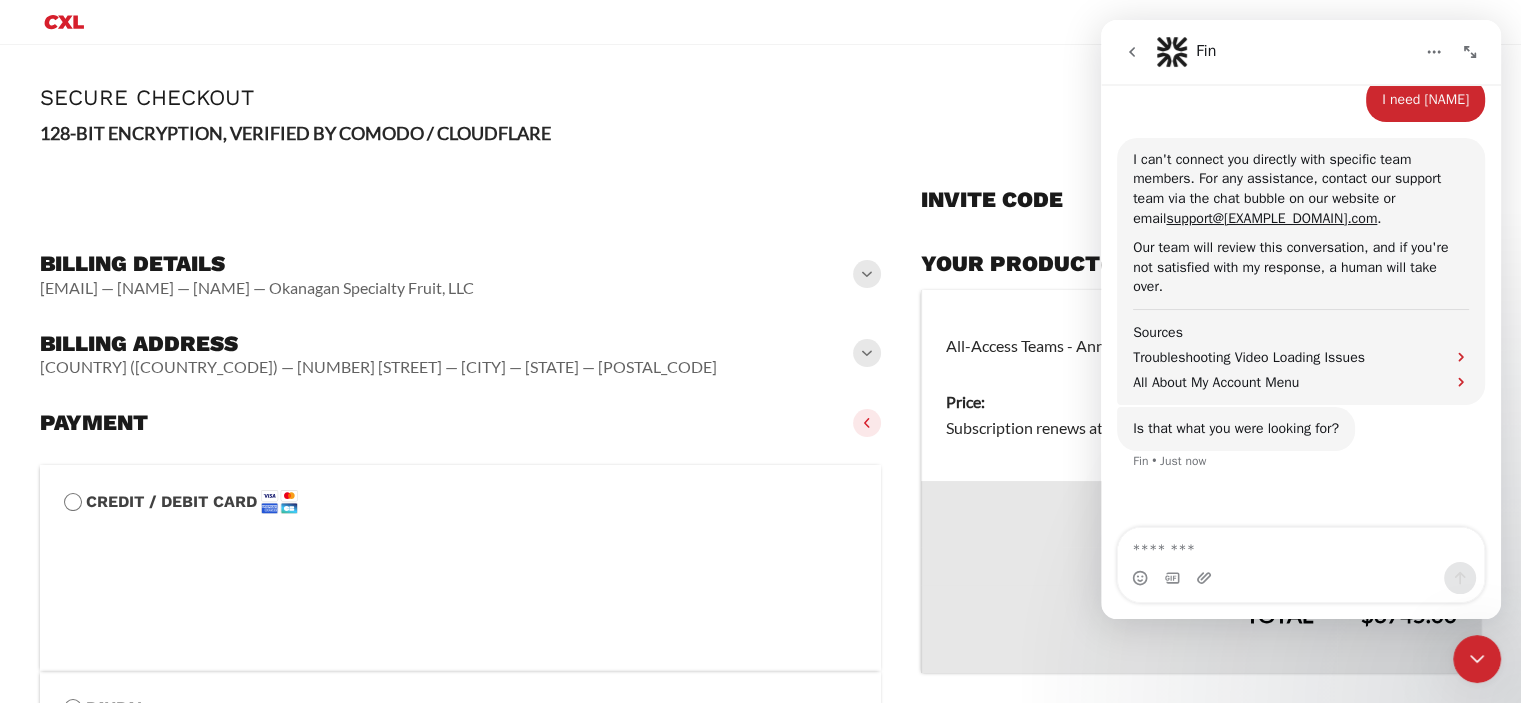 click 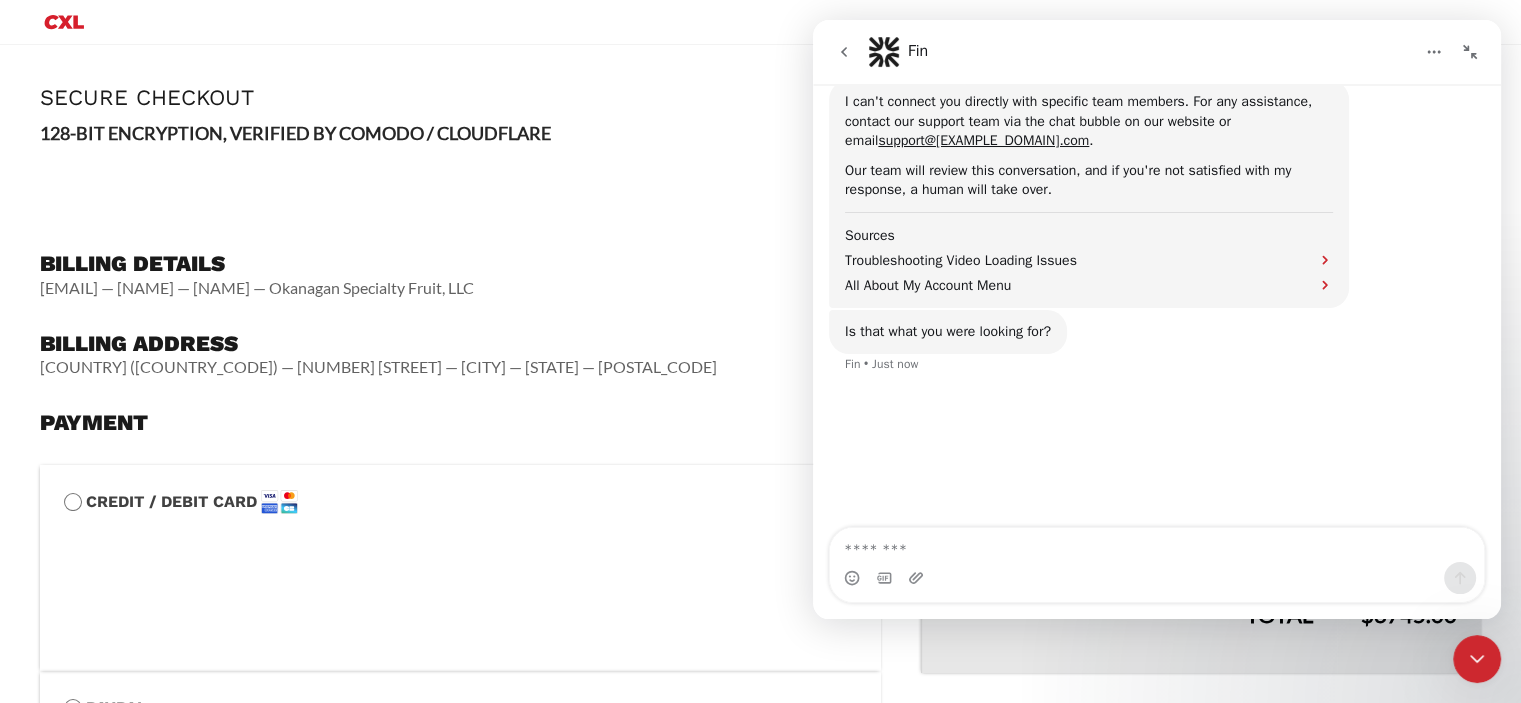 scroll, scrollTop: 266, scrollLeft: 0, axis: vertical 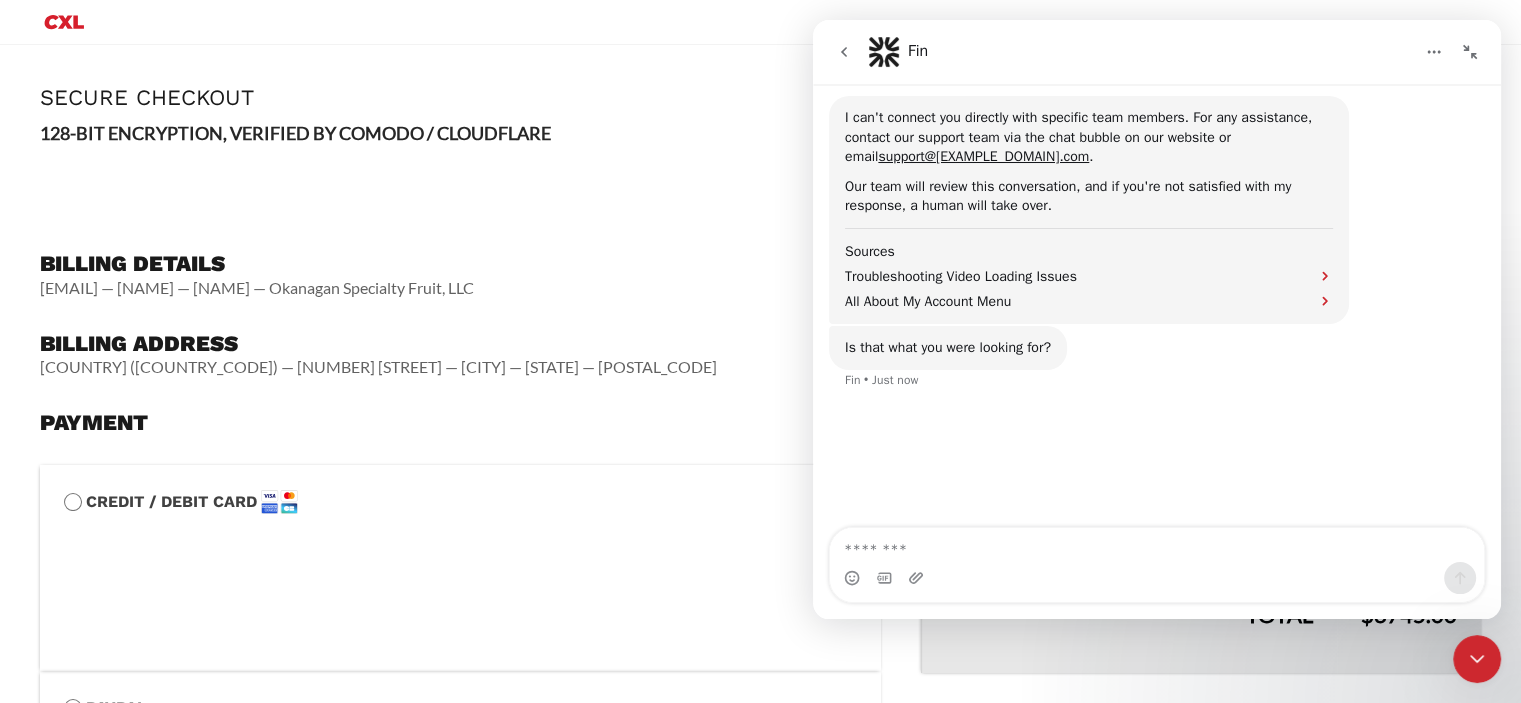 click 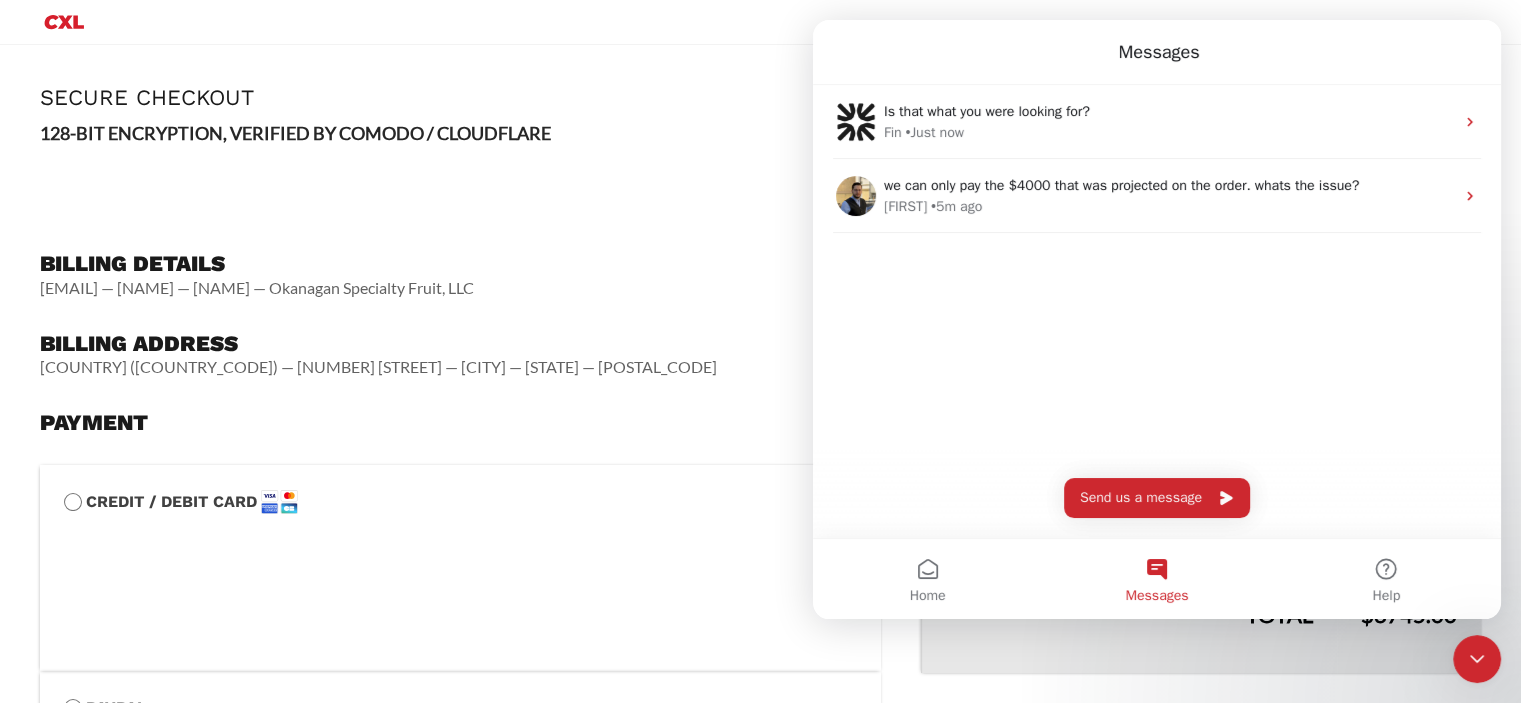 scroll, scrollTop: 288, scrollLeft: 0, axis: vertical 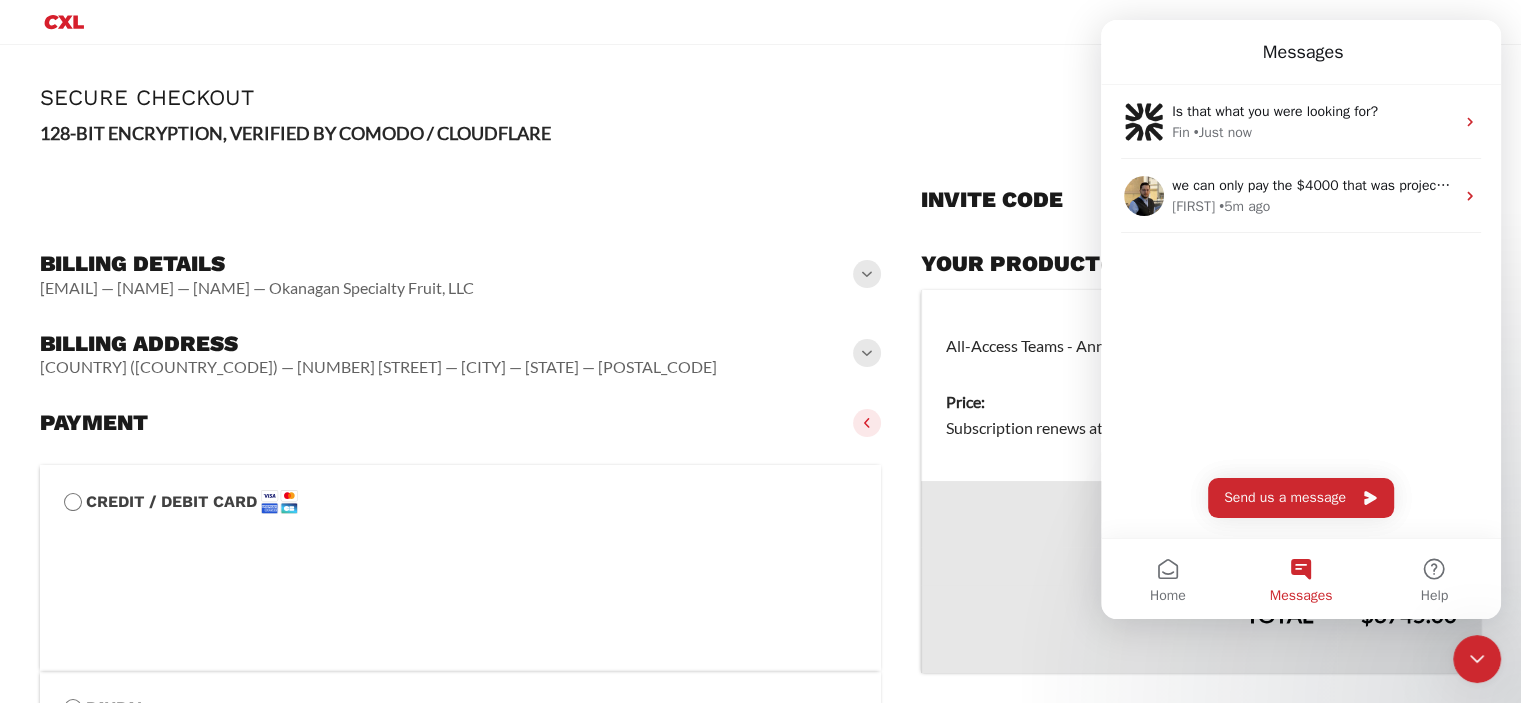 click on "**********" at bounding box center (760, 612) 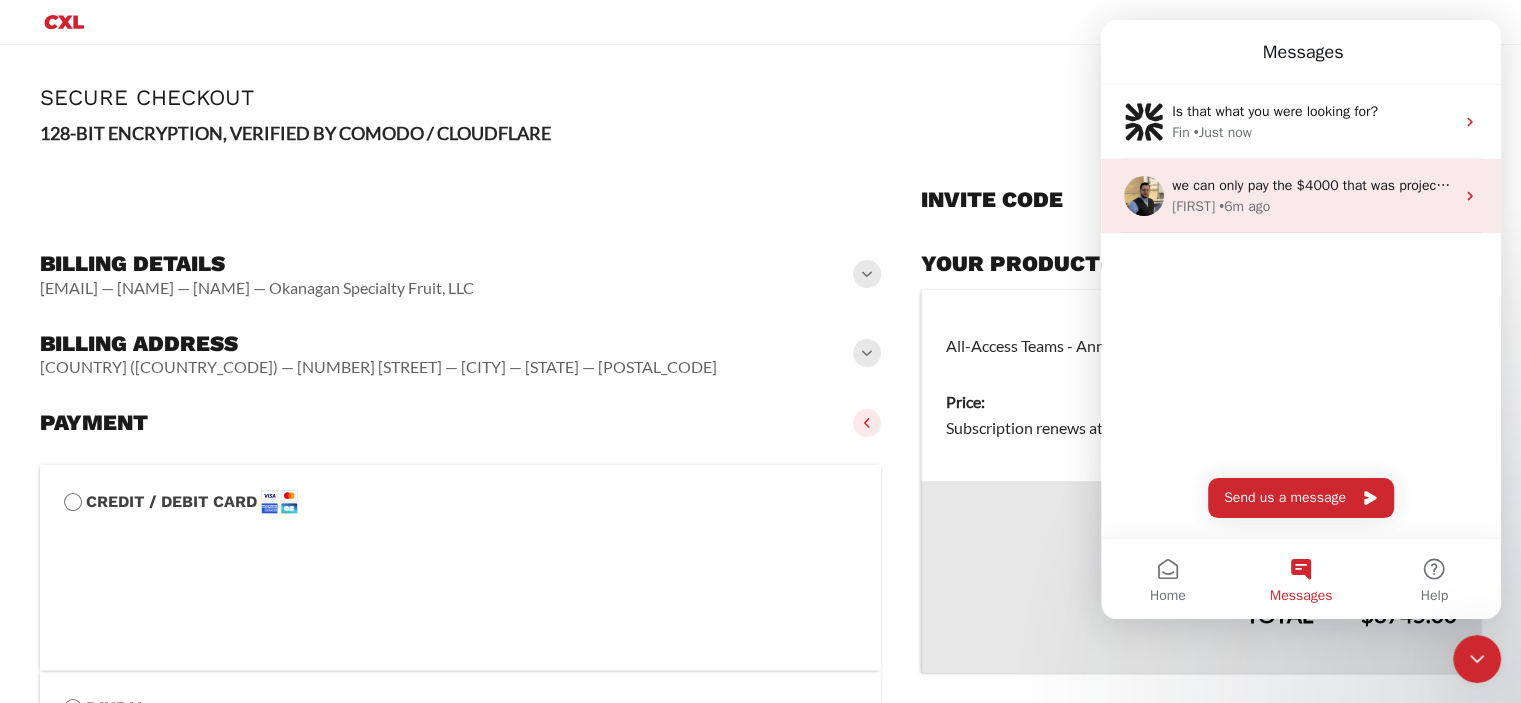 click on "we can only pay the $4000 that was projected on the order.  whats the issue?" at bounding box center [1409, 185] 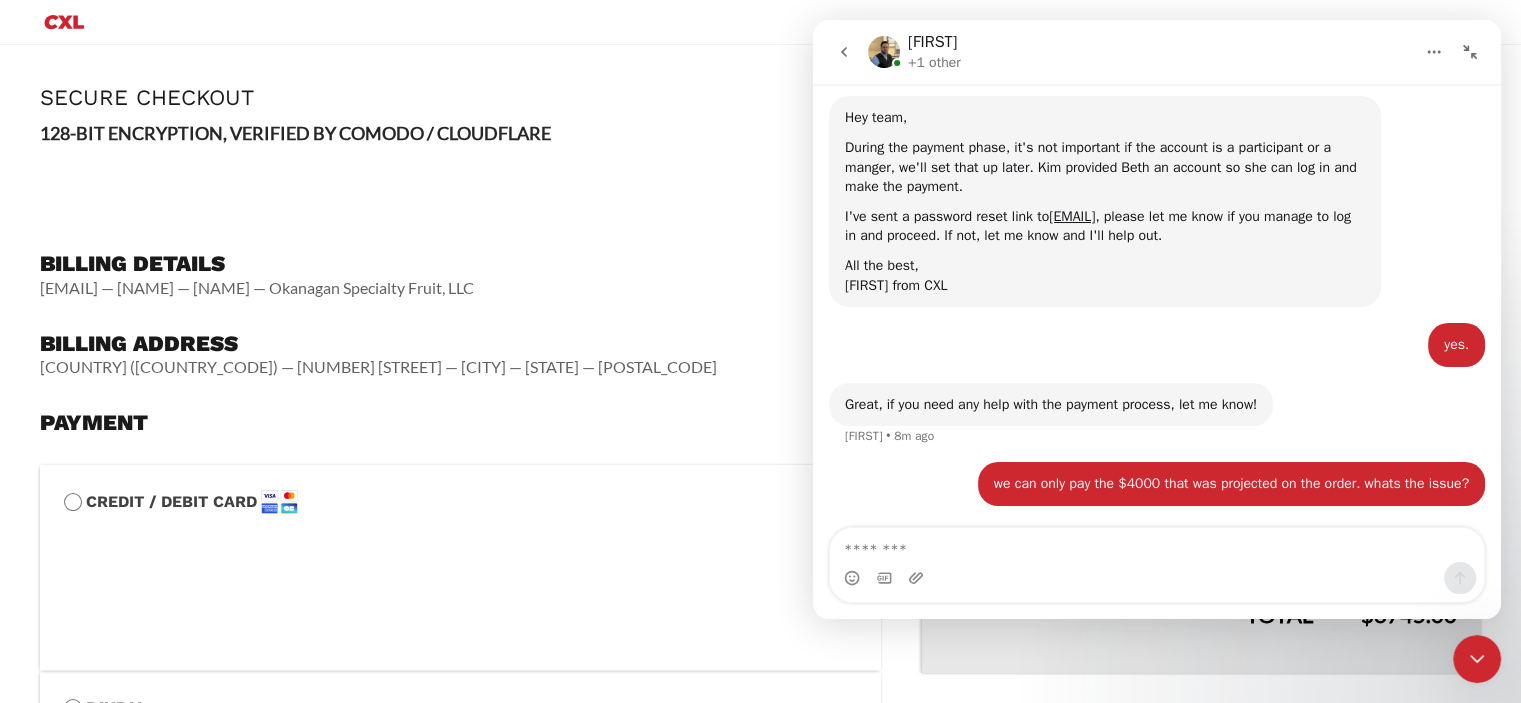 scroll, scrollTop: 12501, scrollLeft: 0, axis: vertical 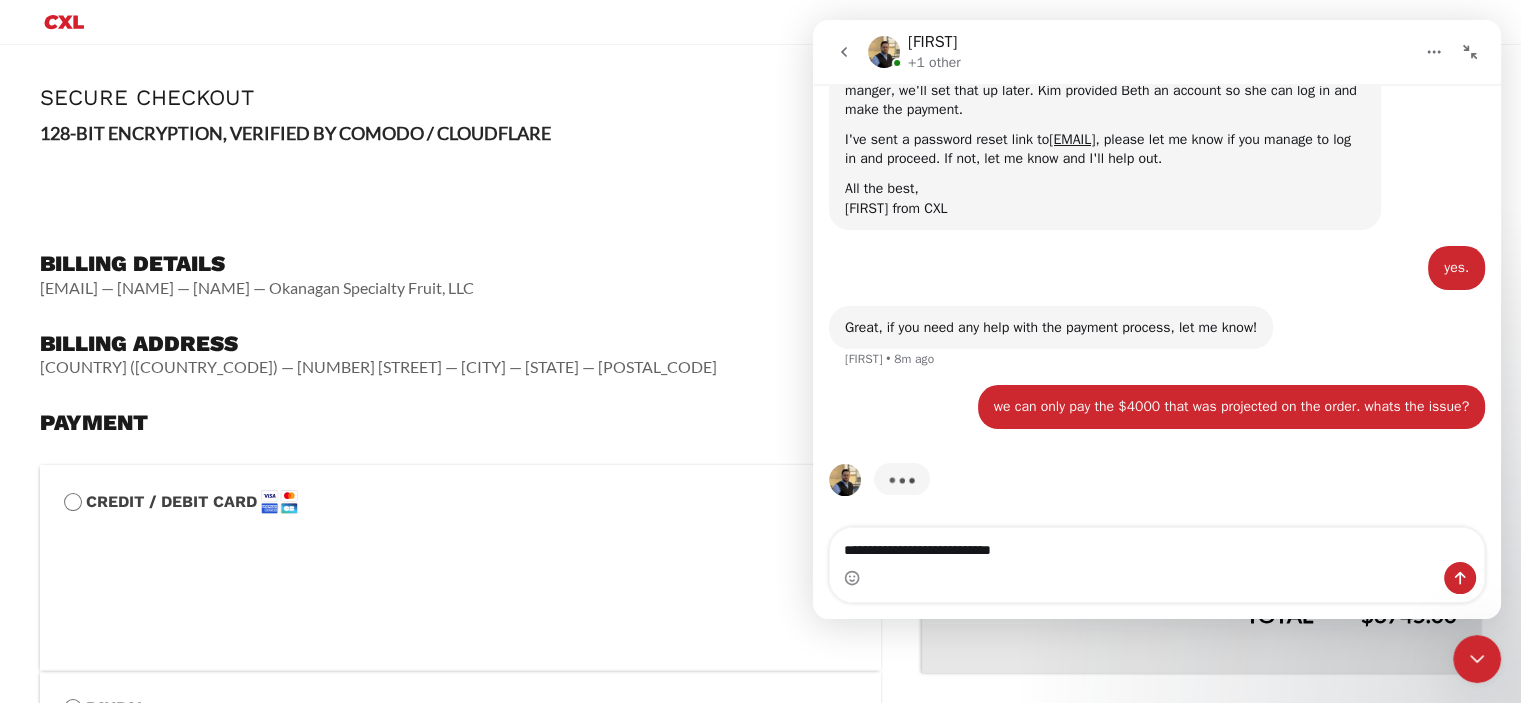 type on "**********" 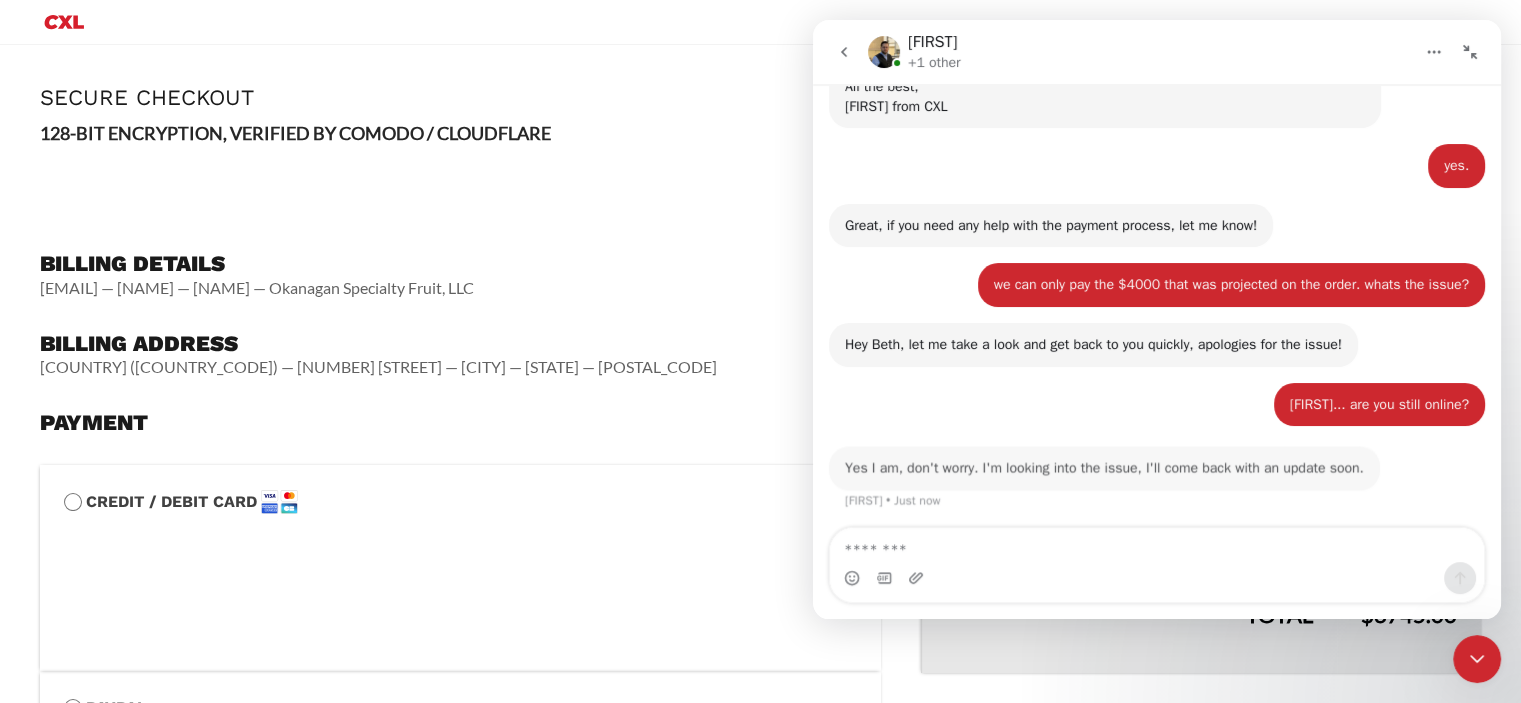 scroll, scrollTop: 12680, scrollLeft: 0, axis: vertical 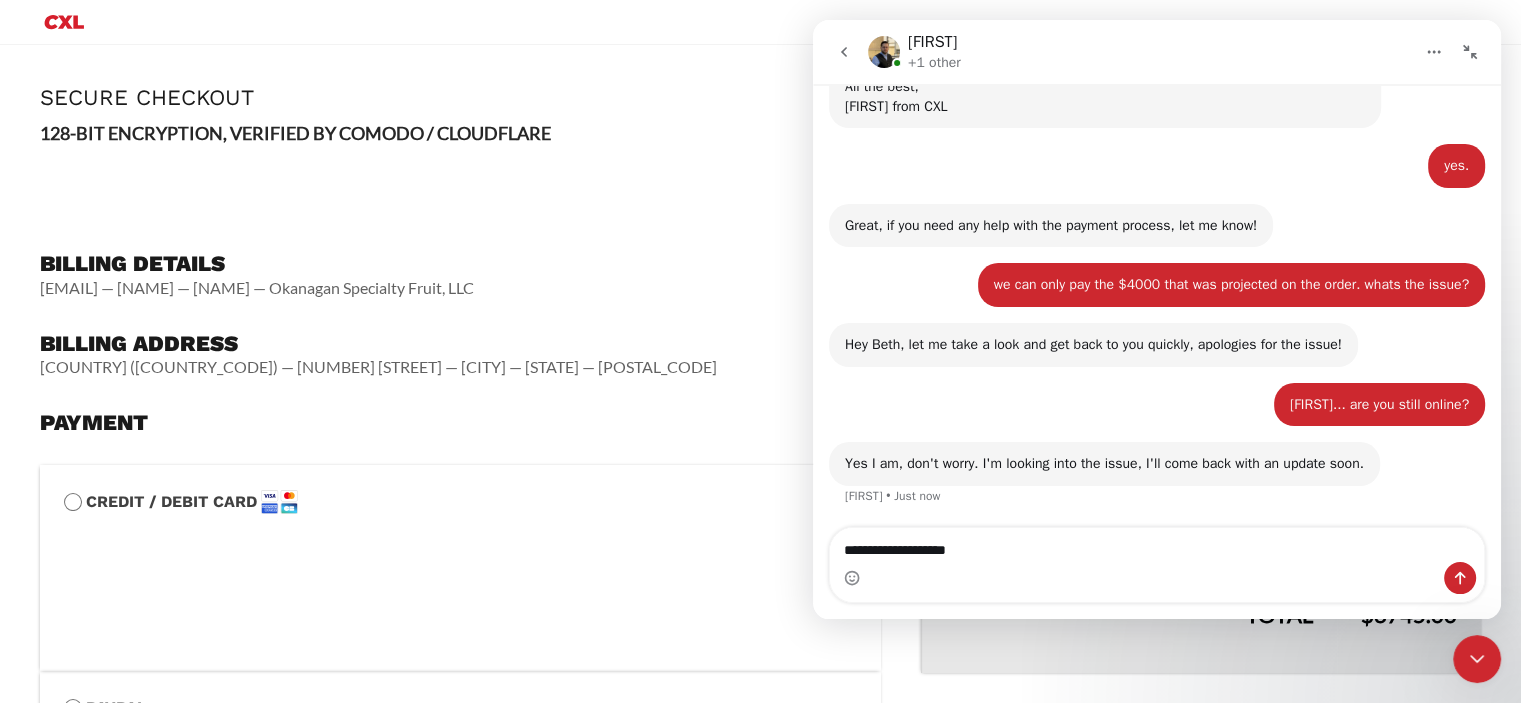 type on "**********" 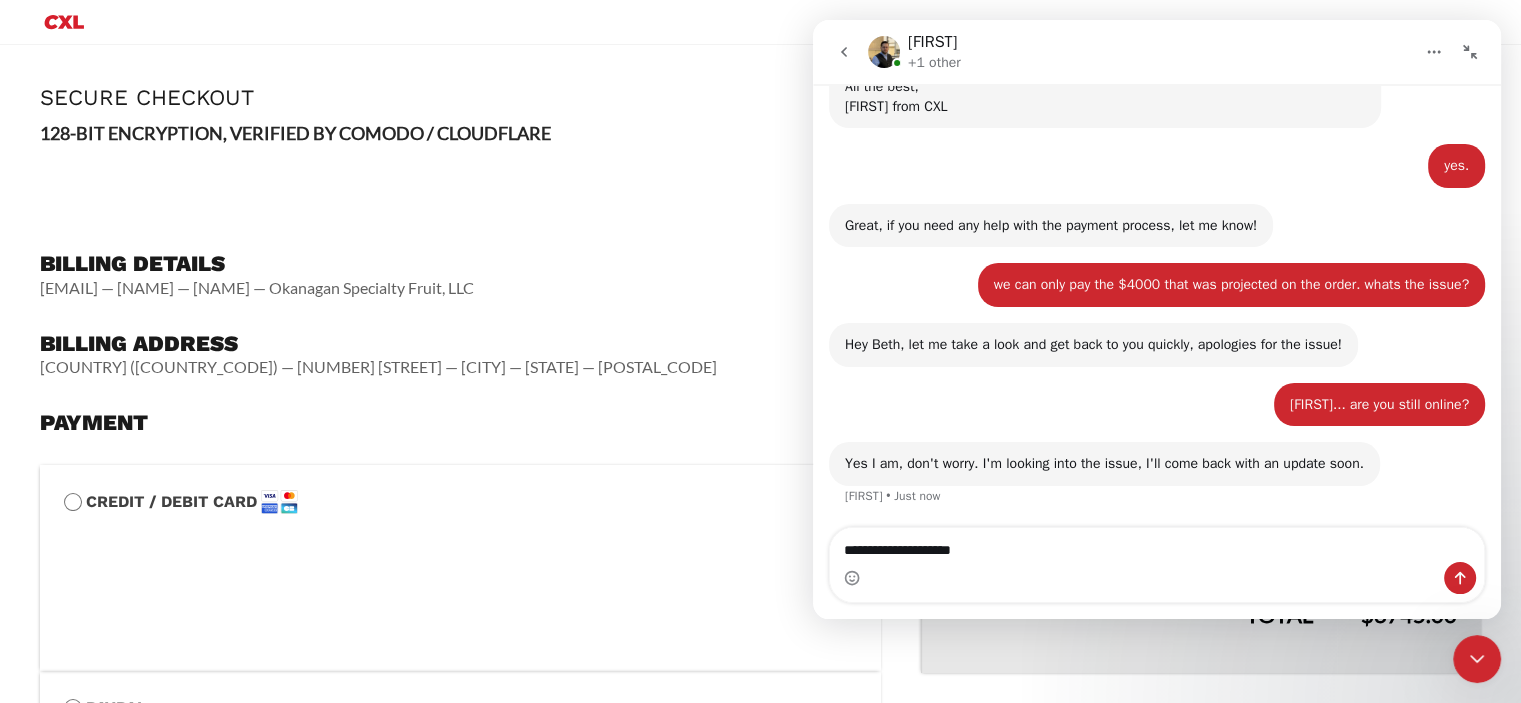 type 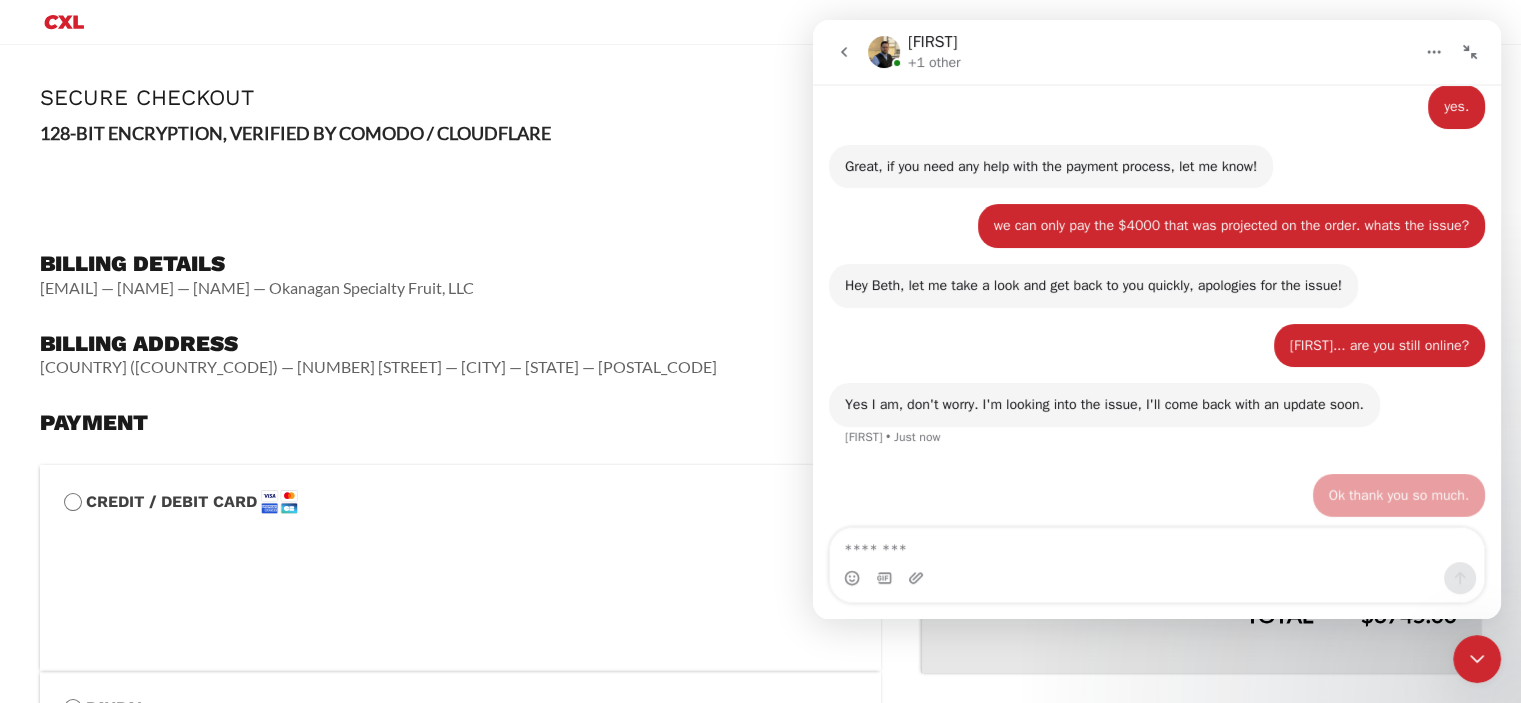 scroll, scrollTop: 12740, scrollLeft: 0, axis: vertical 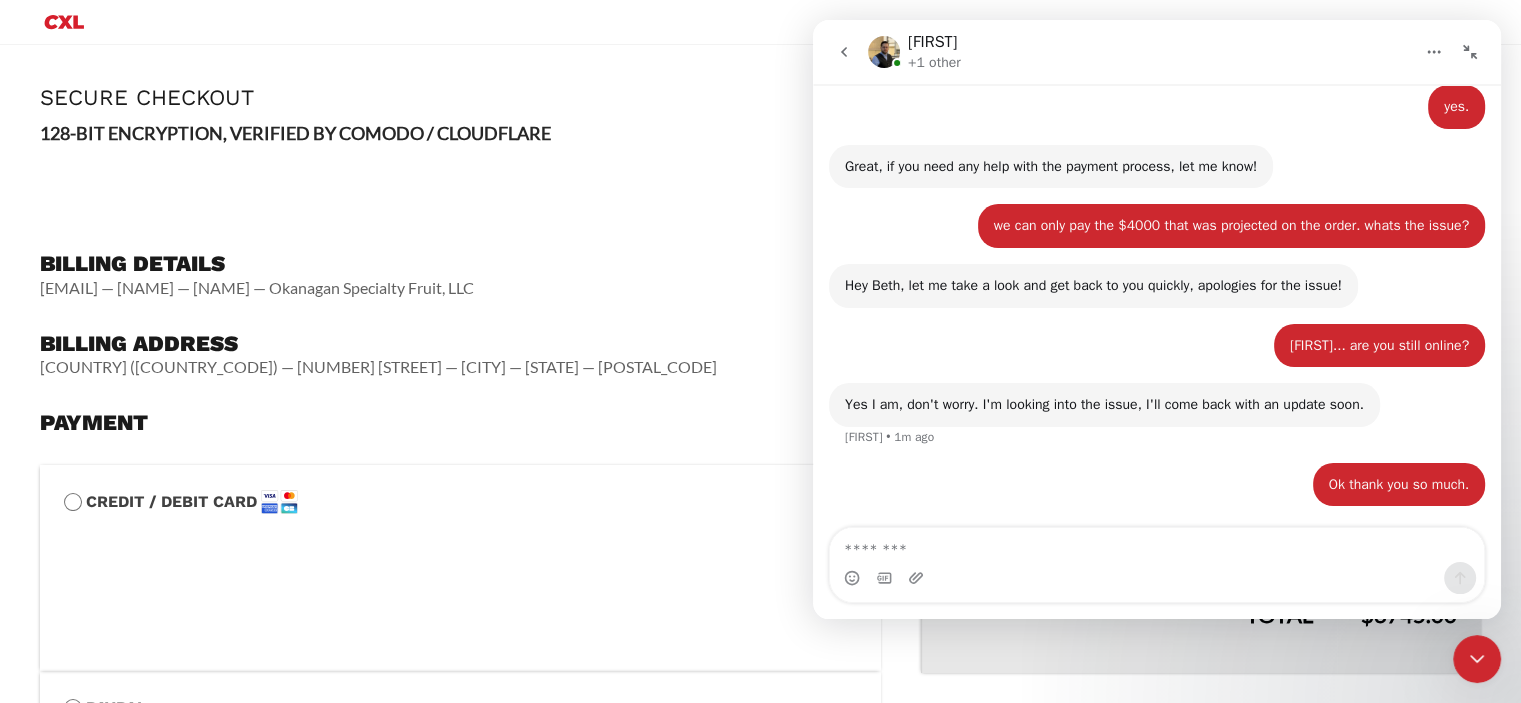 click 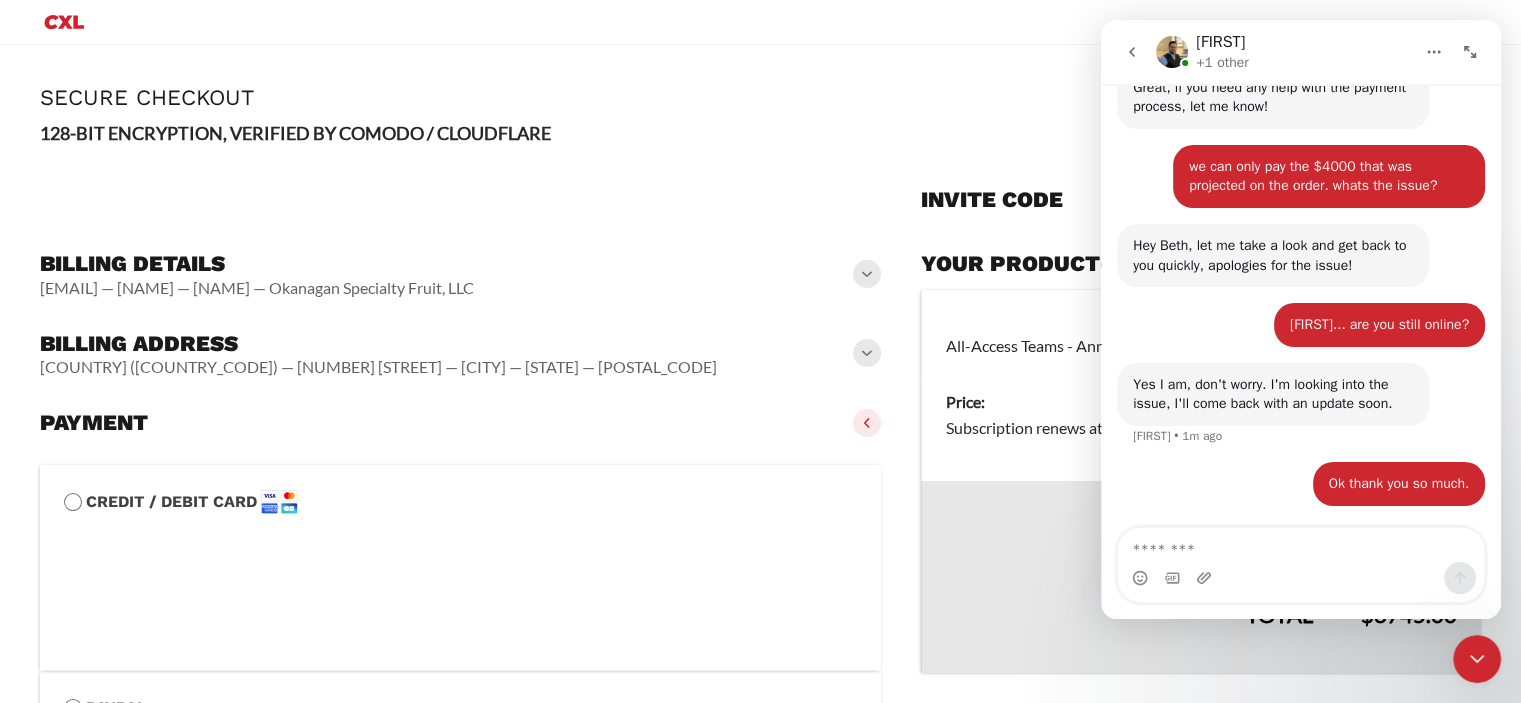 scroll, scrollTop: 16200, scrollLeft: 0, axis: vertical 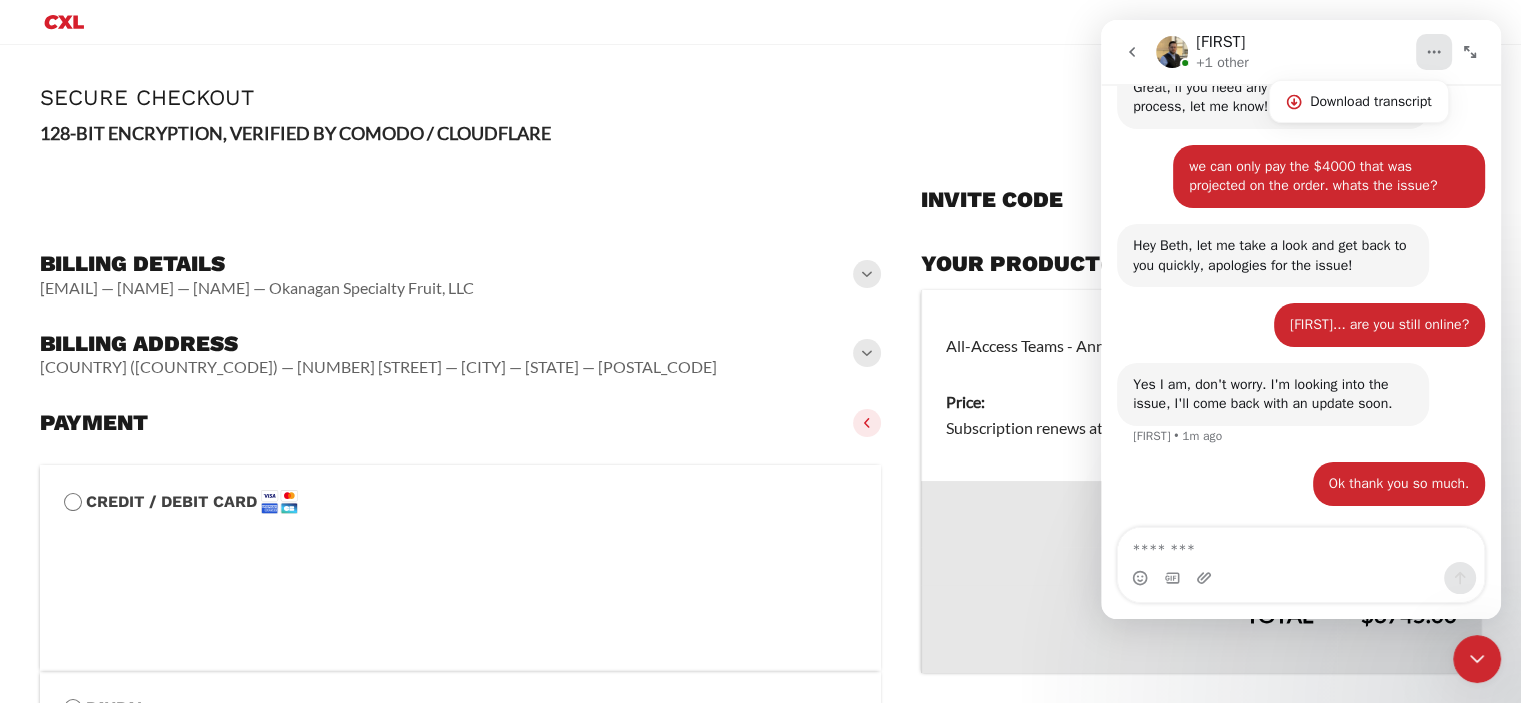 click on "[NAME] +1 other" at bounding box center (1285, 52) 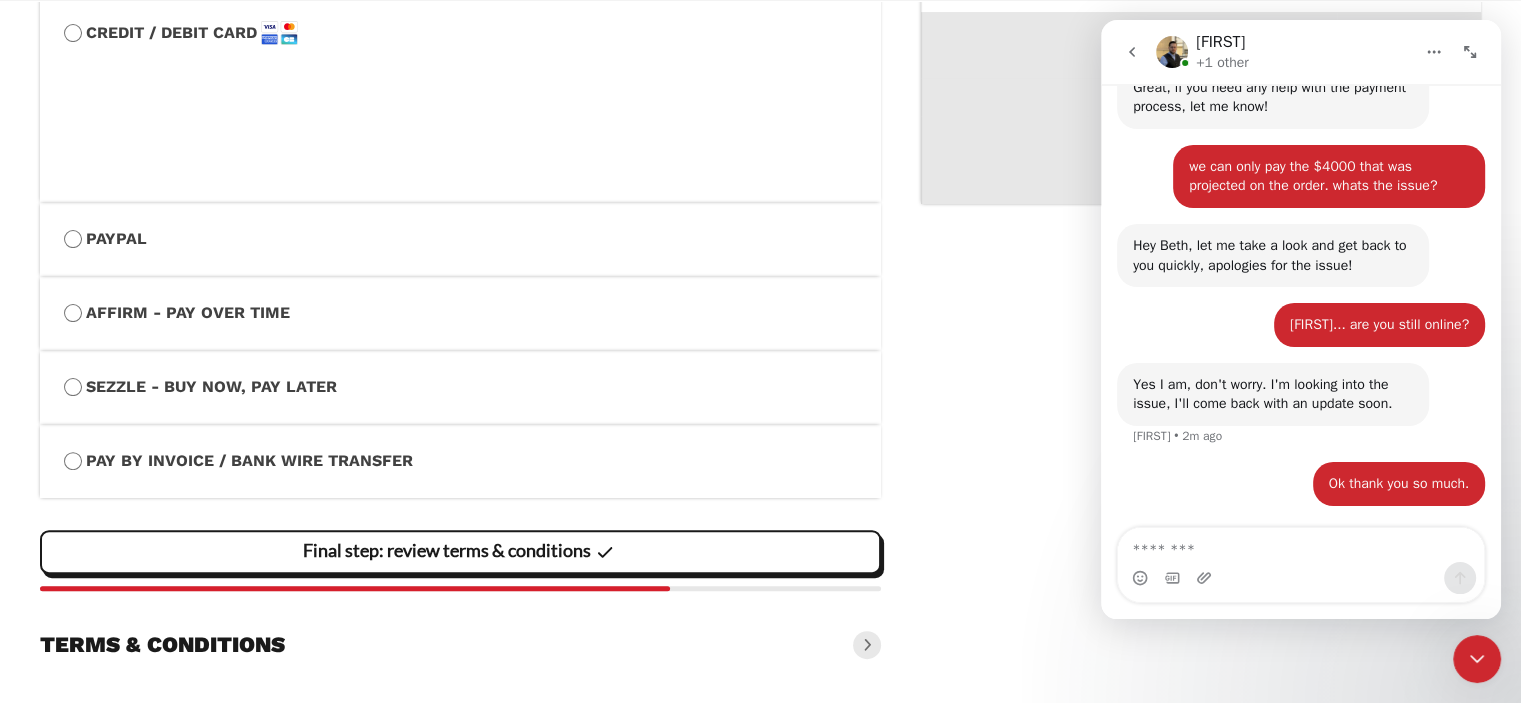 scroll, scrollTop: 507, scrollLeft: 0, axis: vertical 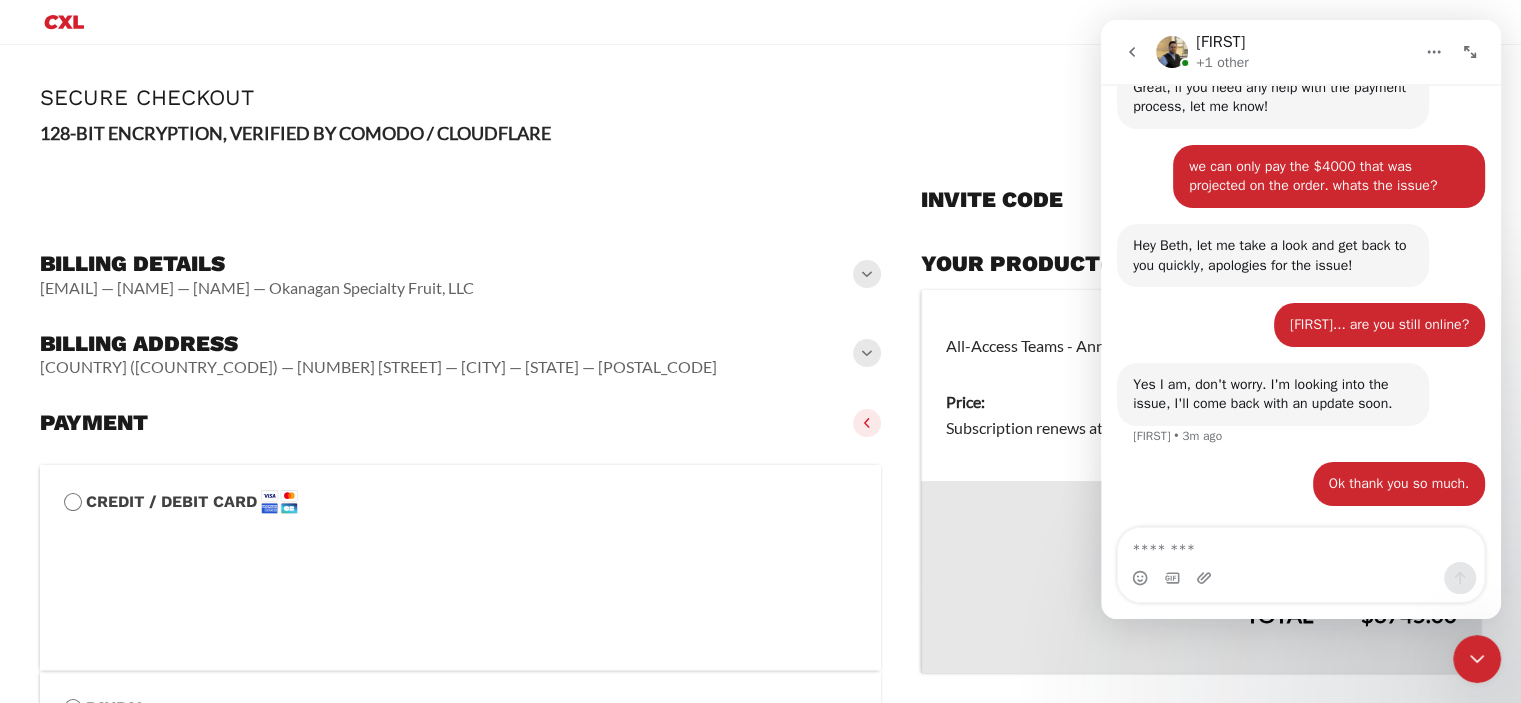 click 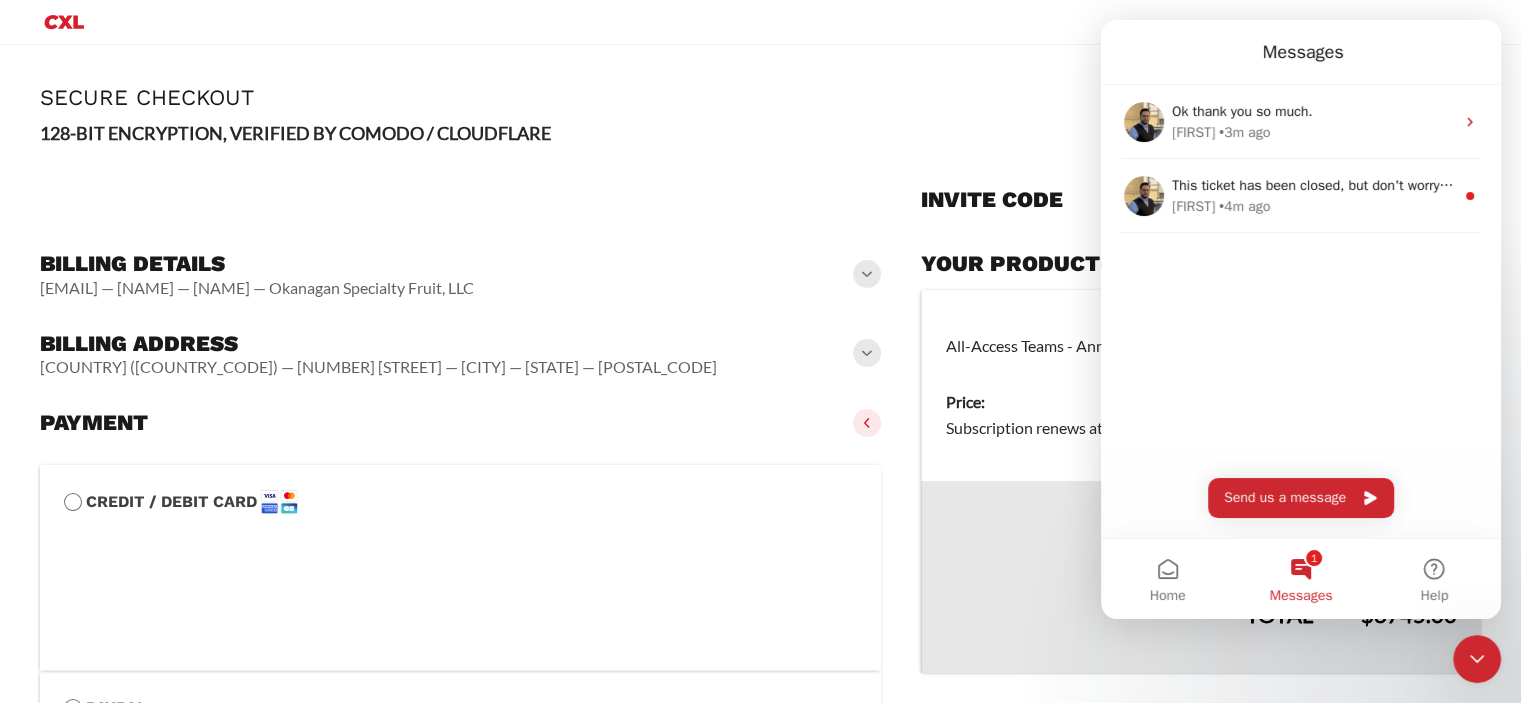 scroll, scrollTop: 0, scrollLeft: 0, axis: both 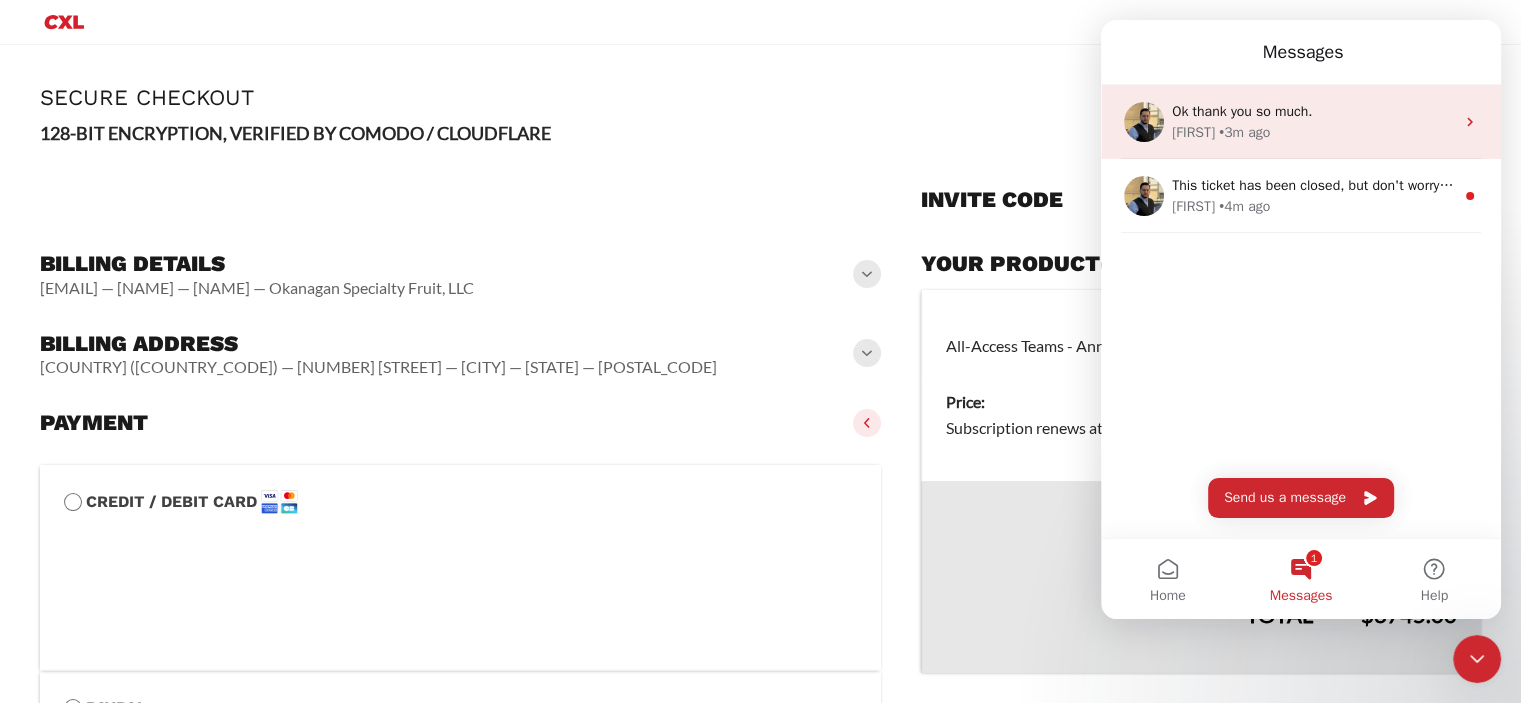 click on "Ok thank you so much." at bounding box center (1242, 111) 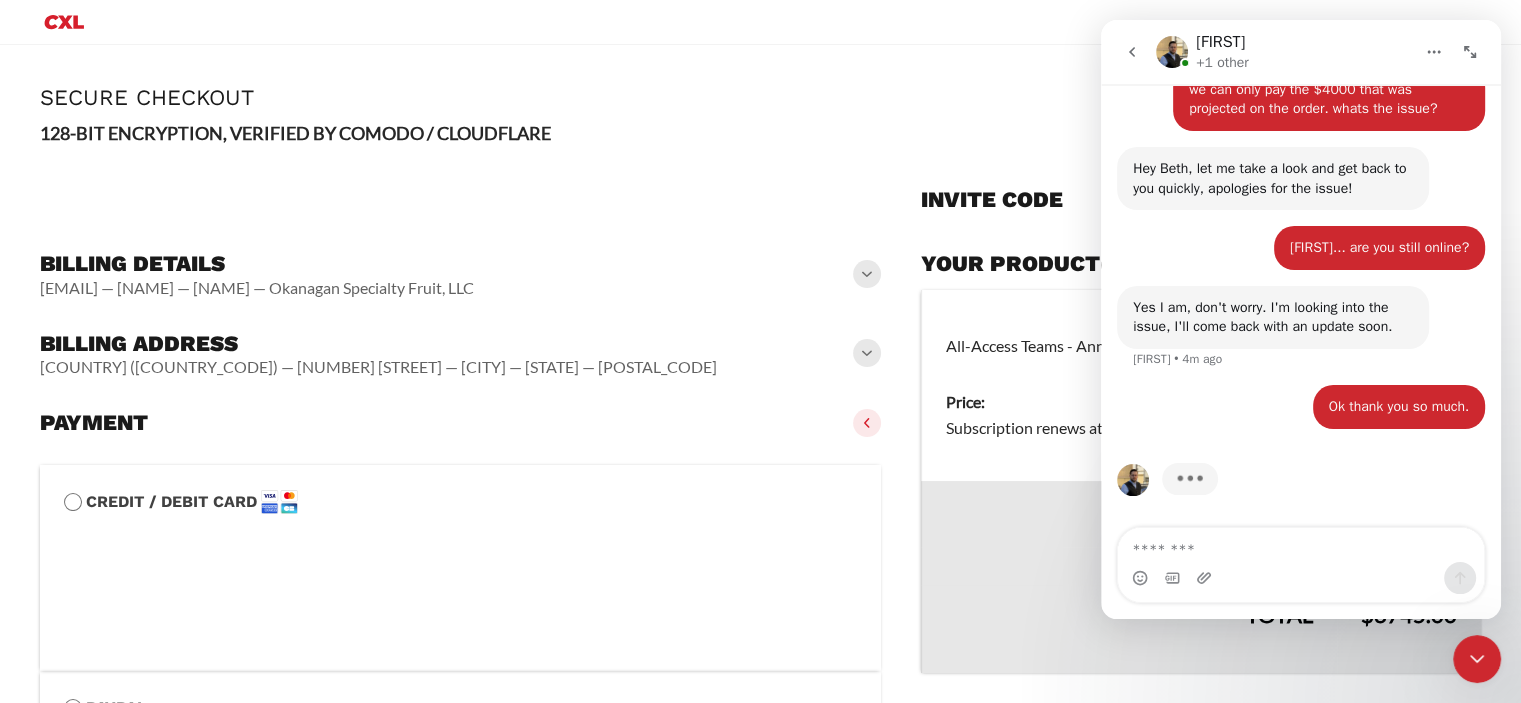 scroll, scrollTop: 16200, scrollLeft: 0, axis: vertical 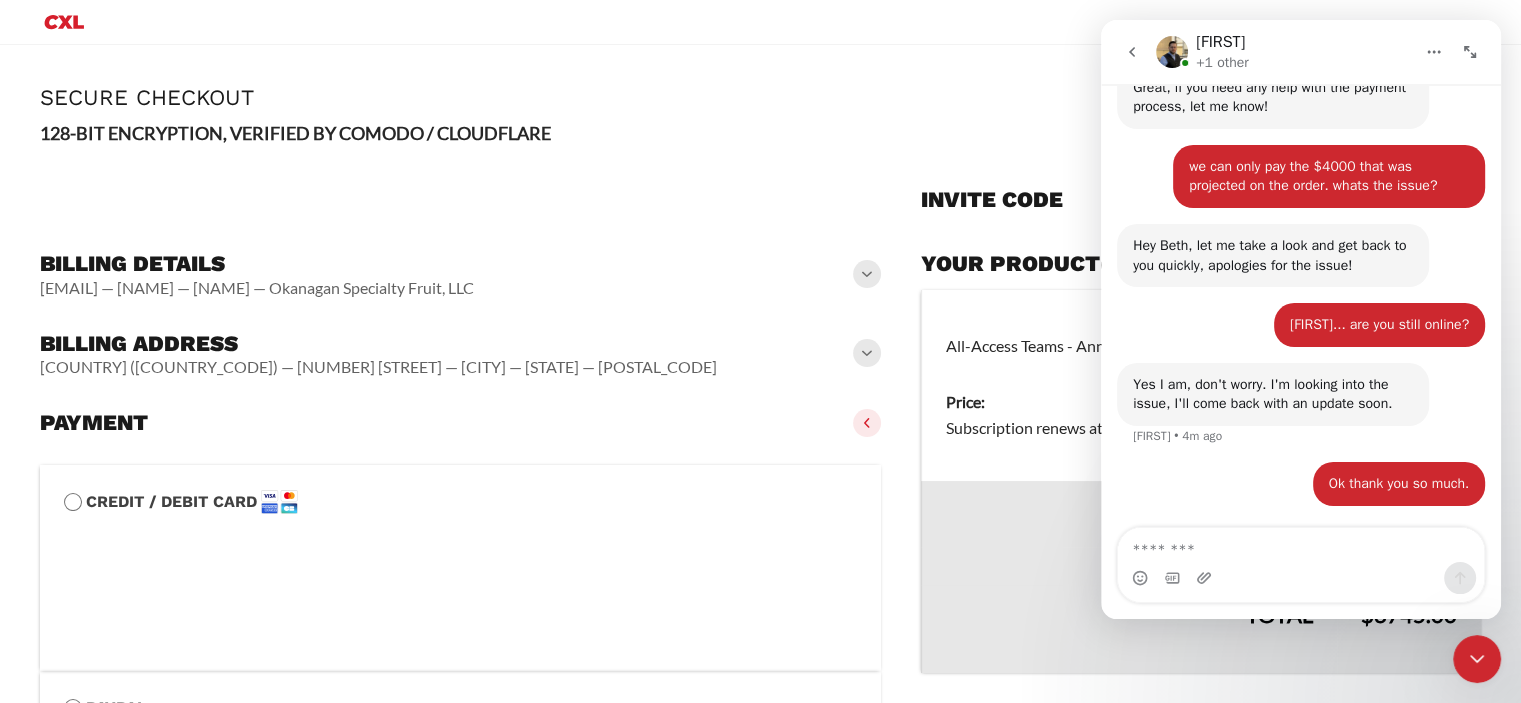 click at bounding box center [867, 423] 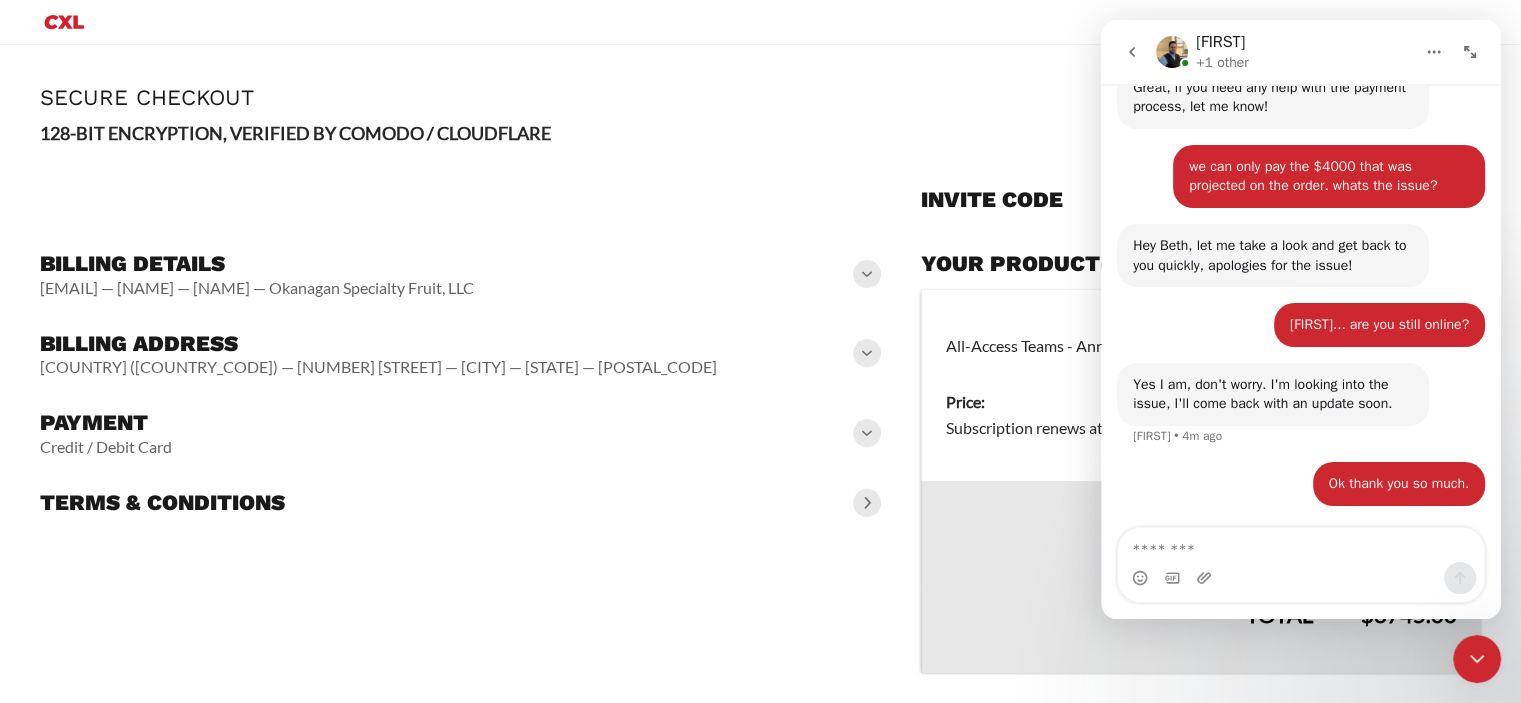 click at bounding box center (867, 503) 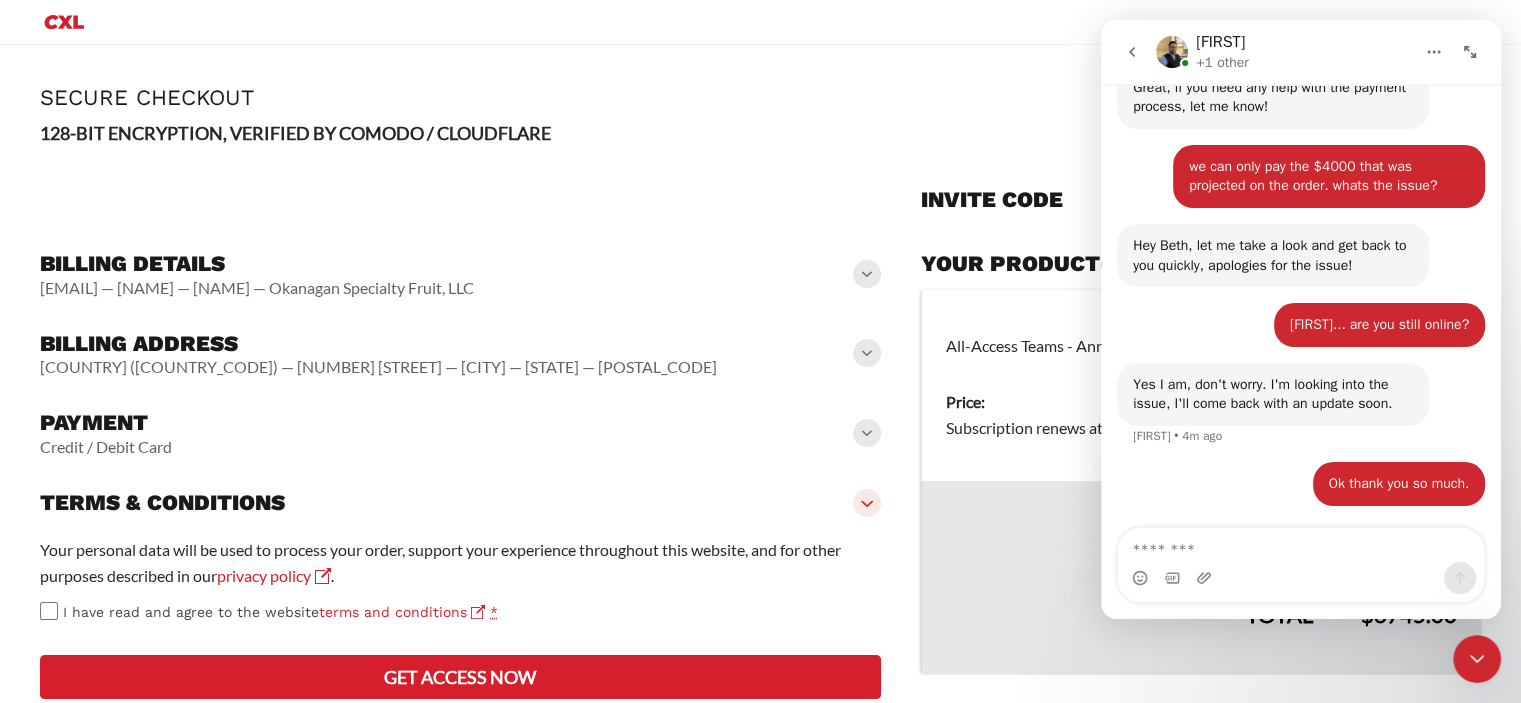 click at bounding box center (867, 503) 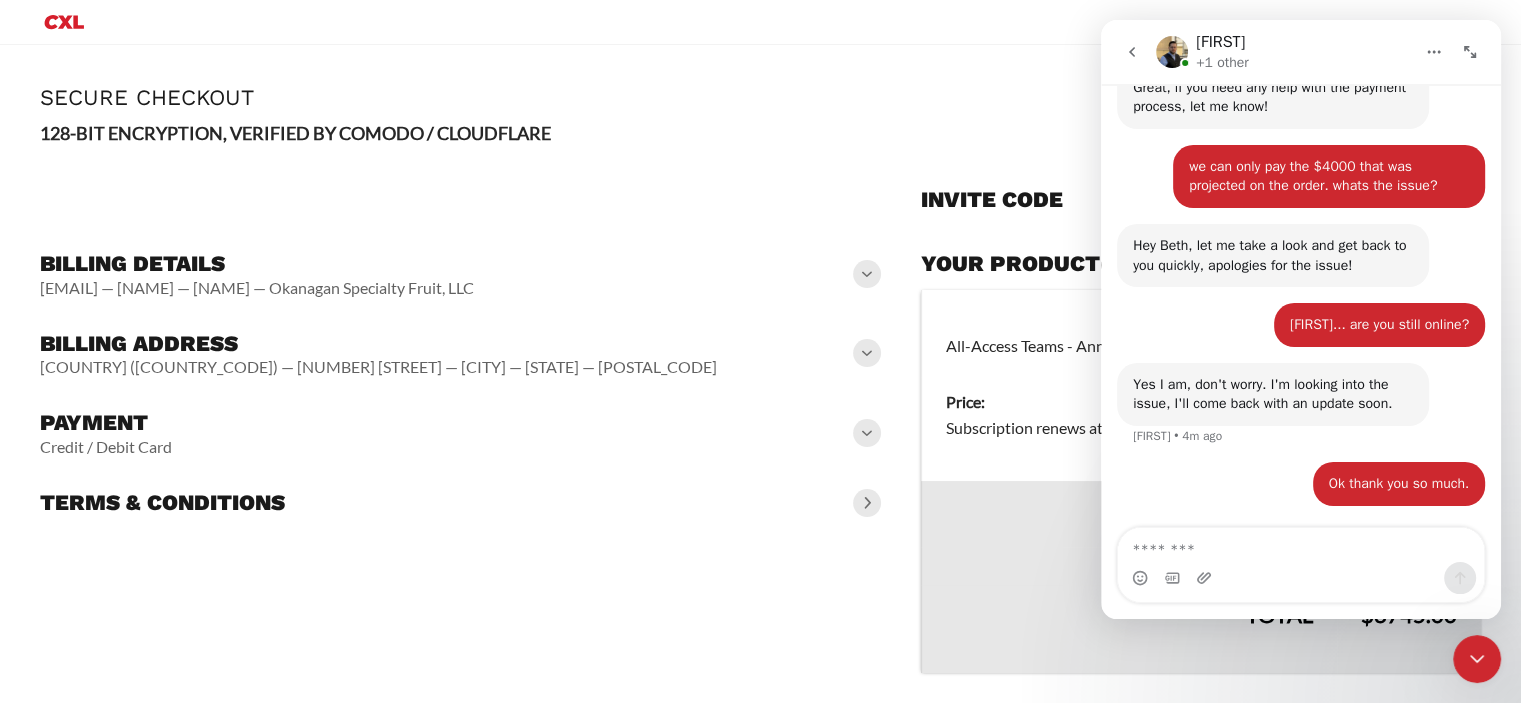 click 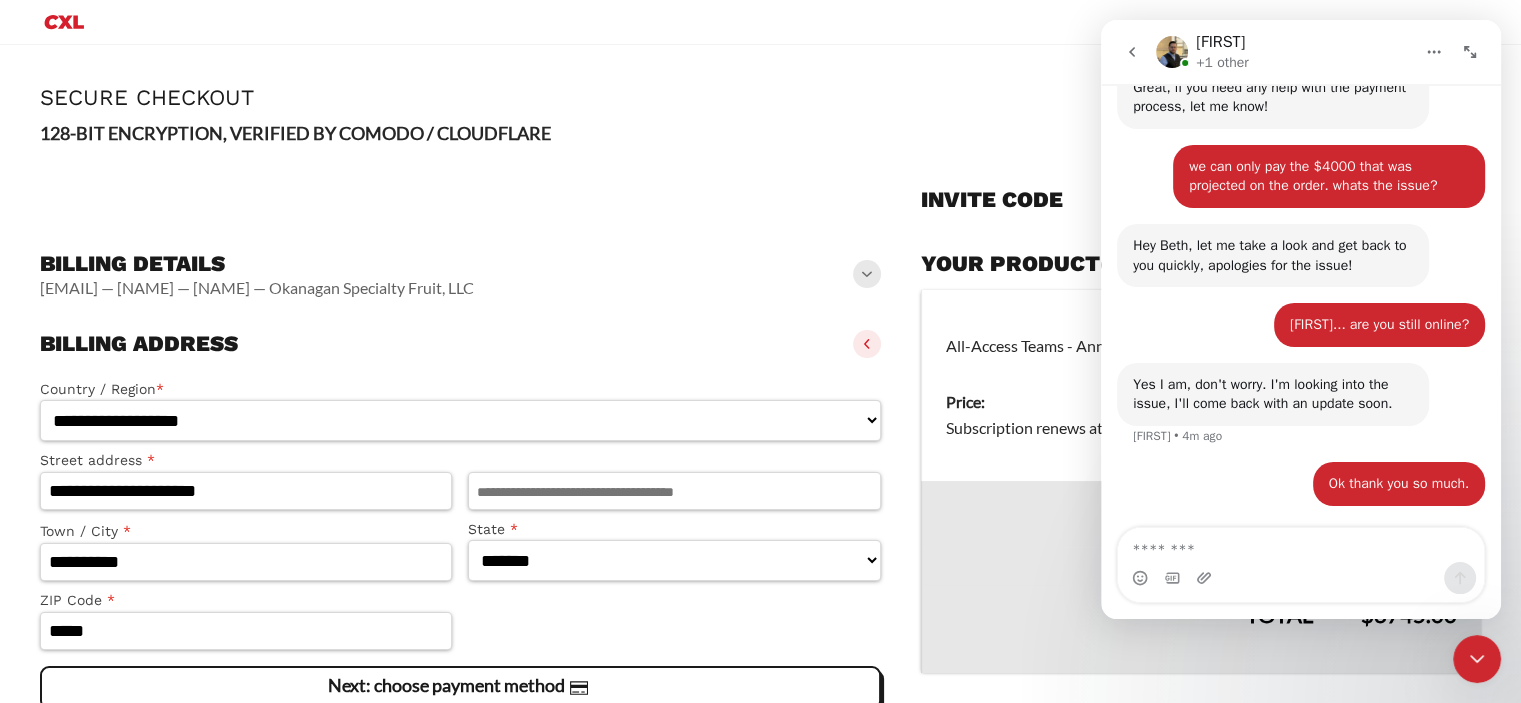 click 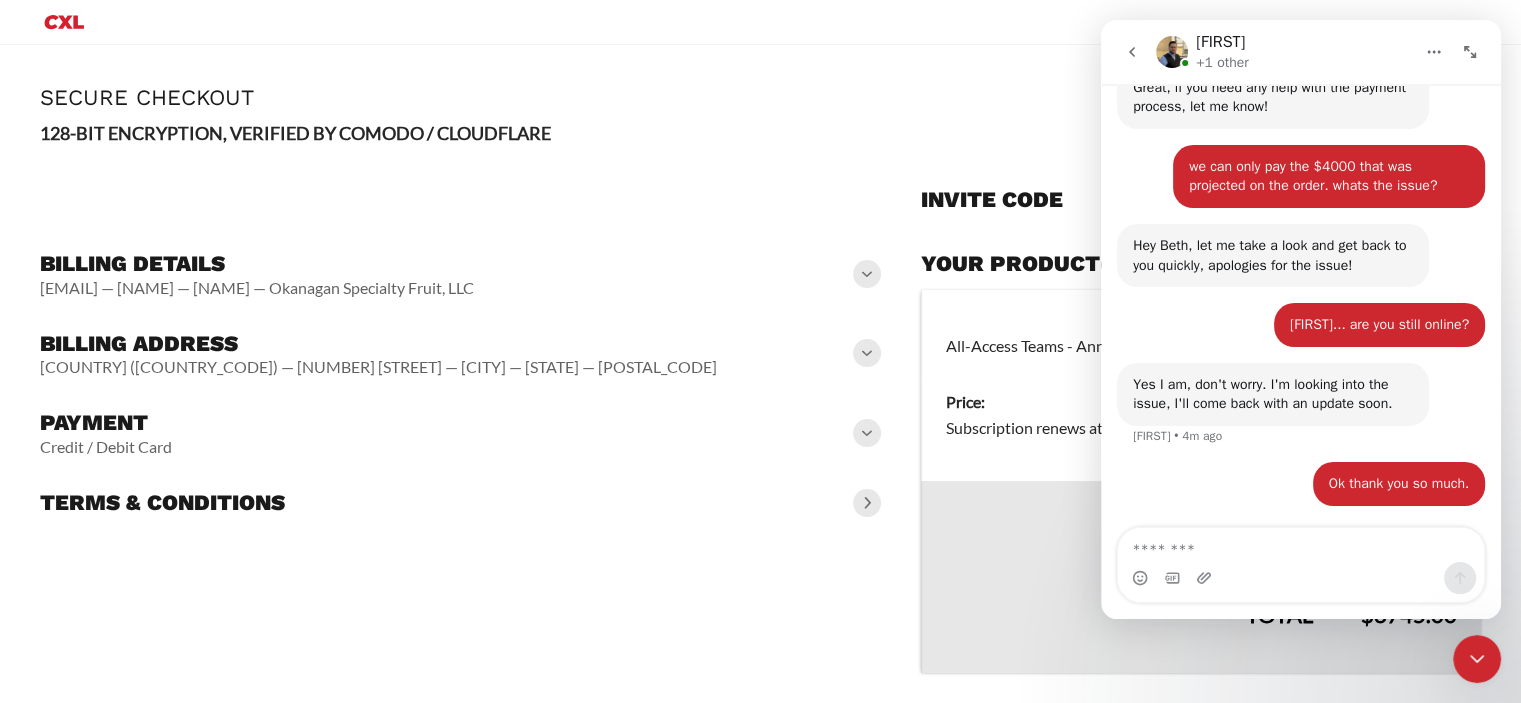click at bounding box center (867, 353) 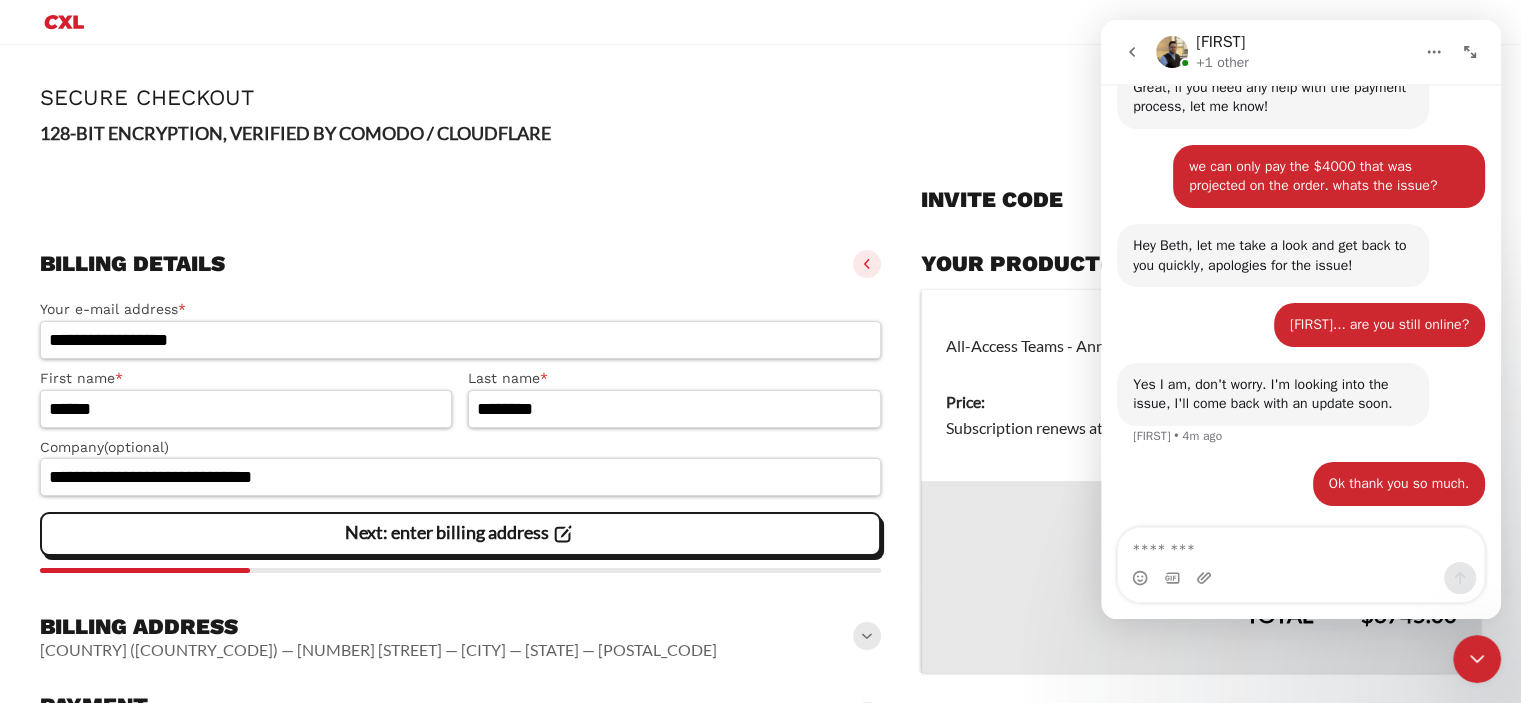 click at bounding box center [867, 636] 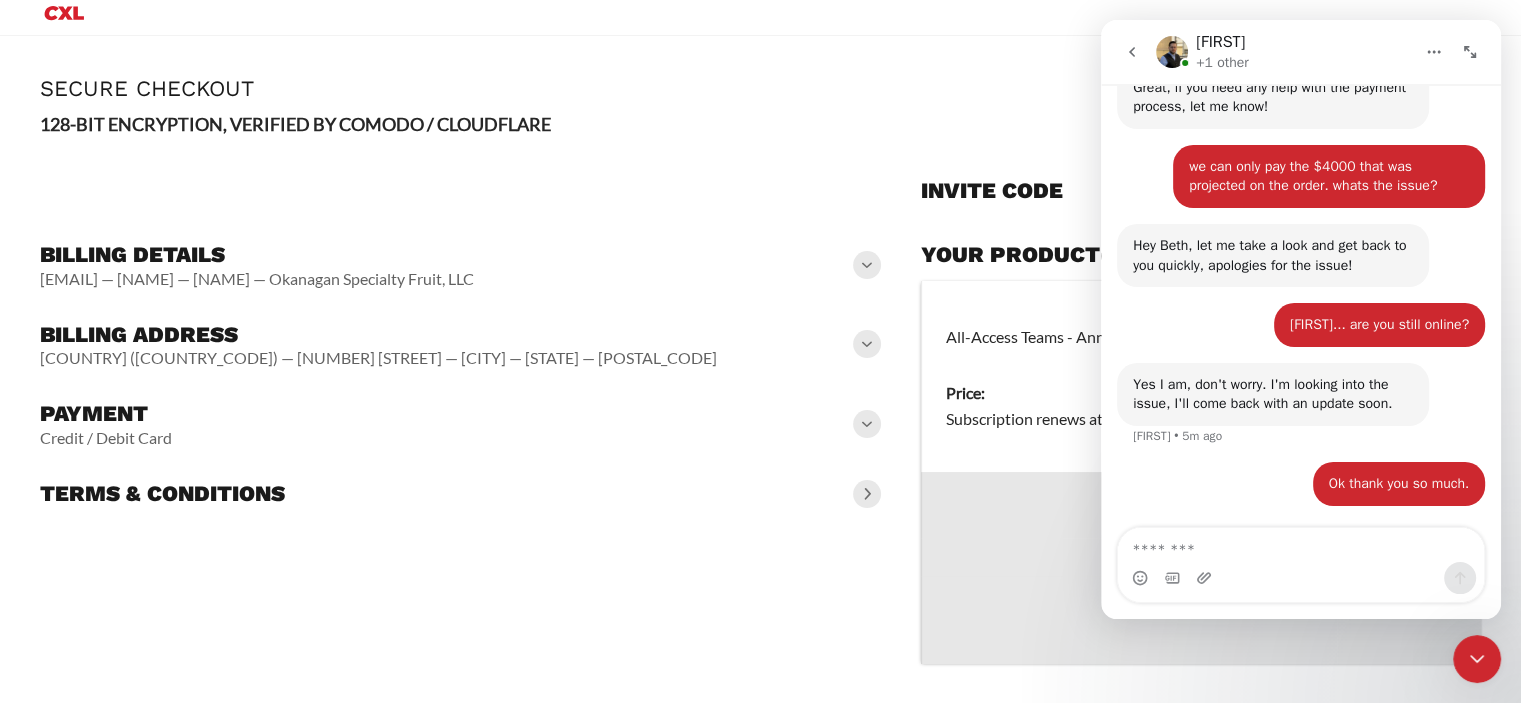 scroll, scrollTop: 21, scrollLeft: 0, axis: vertical 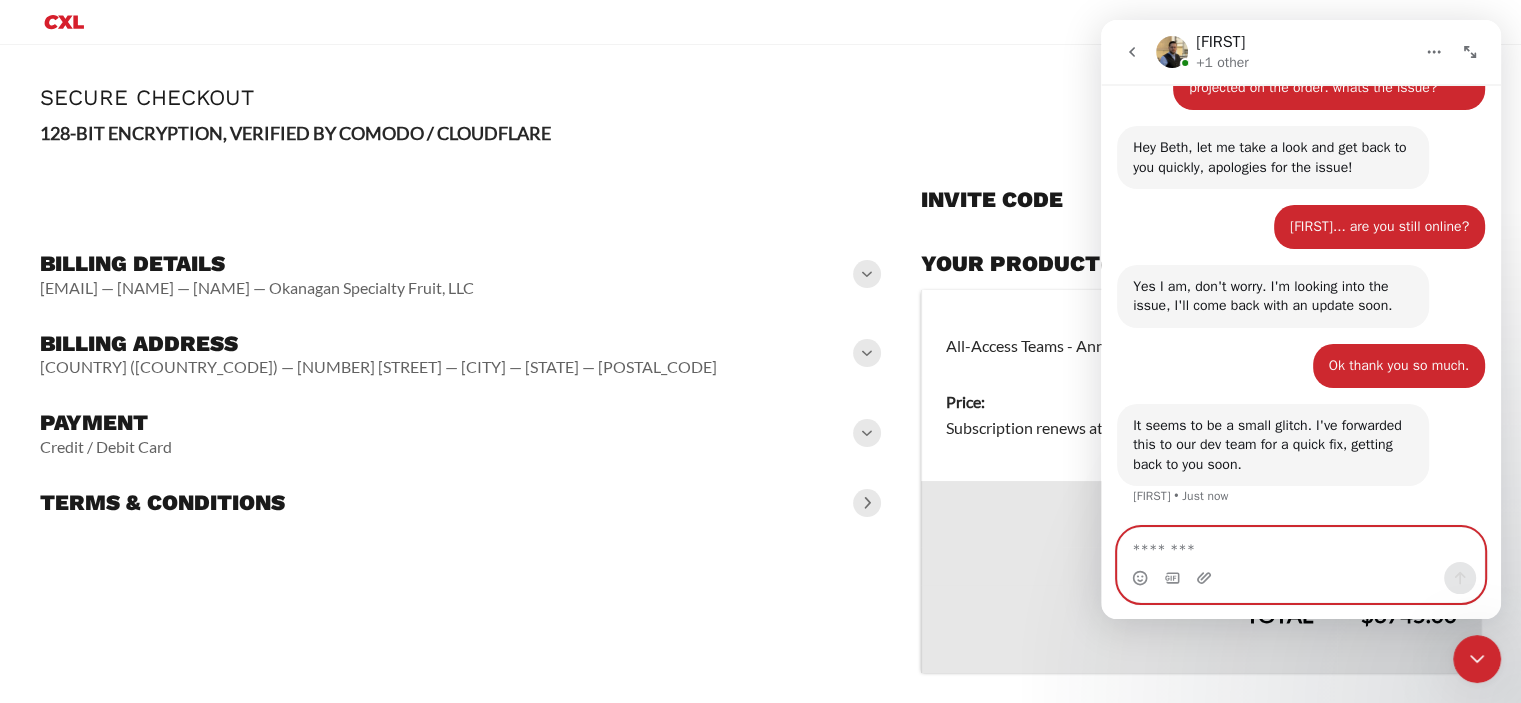 click at bounding box center [1301, 545] 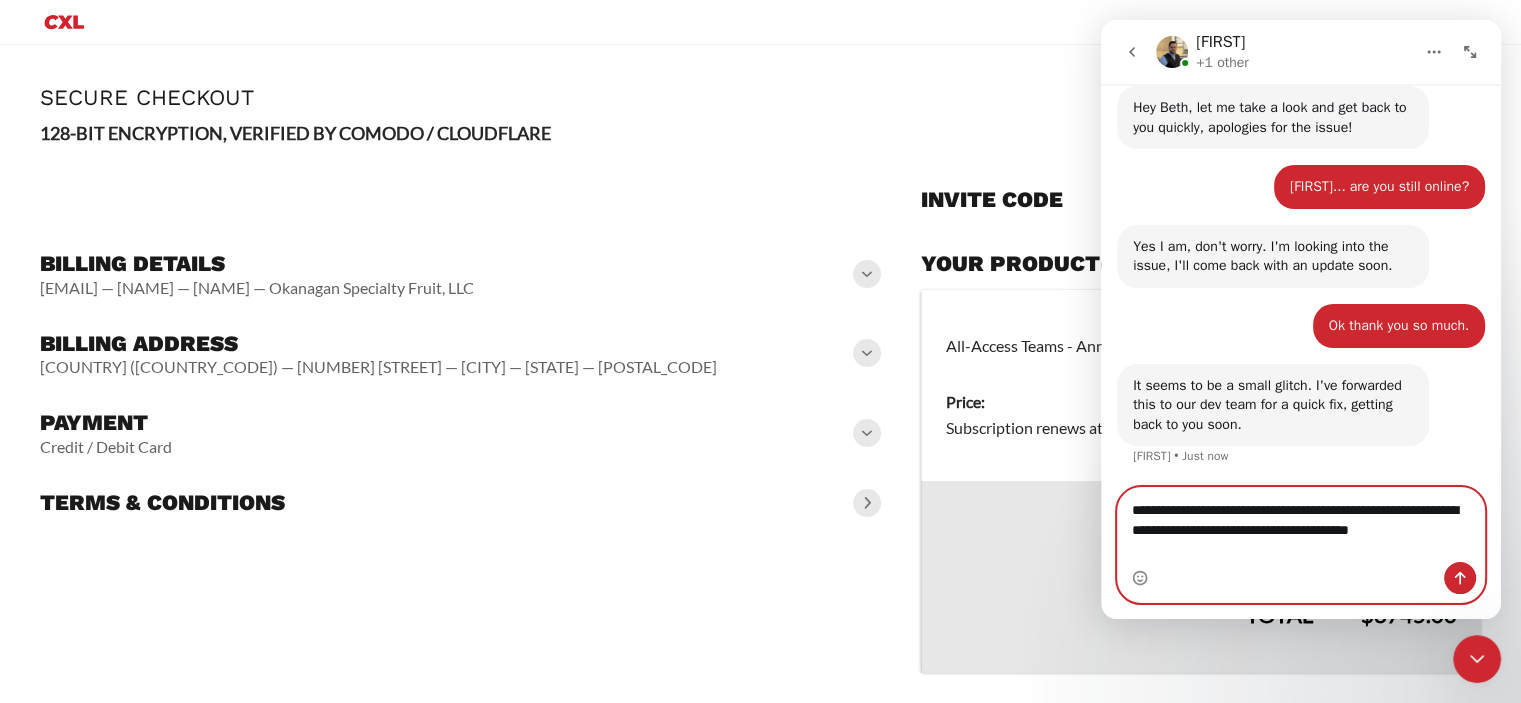 scroll, scrollTop: 16339, scrollLeft: 0, axis: vertical 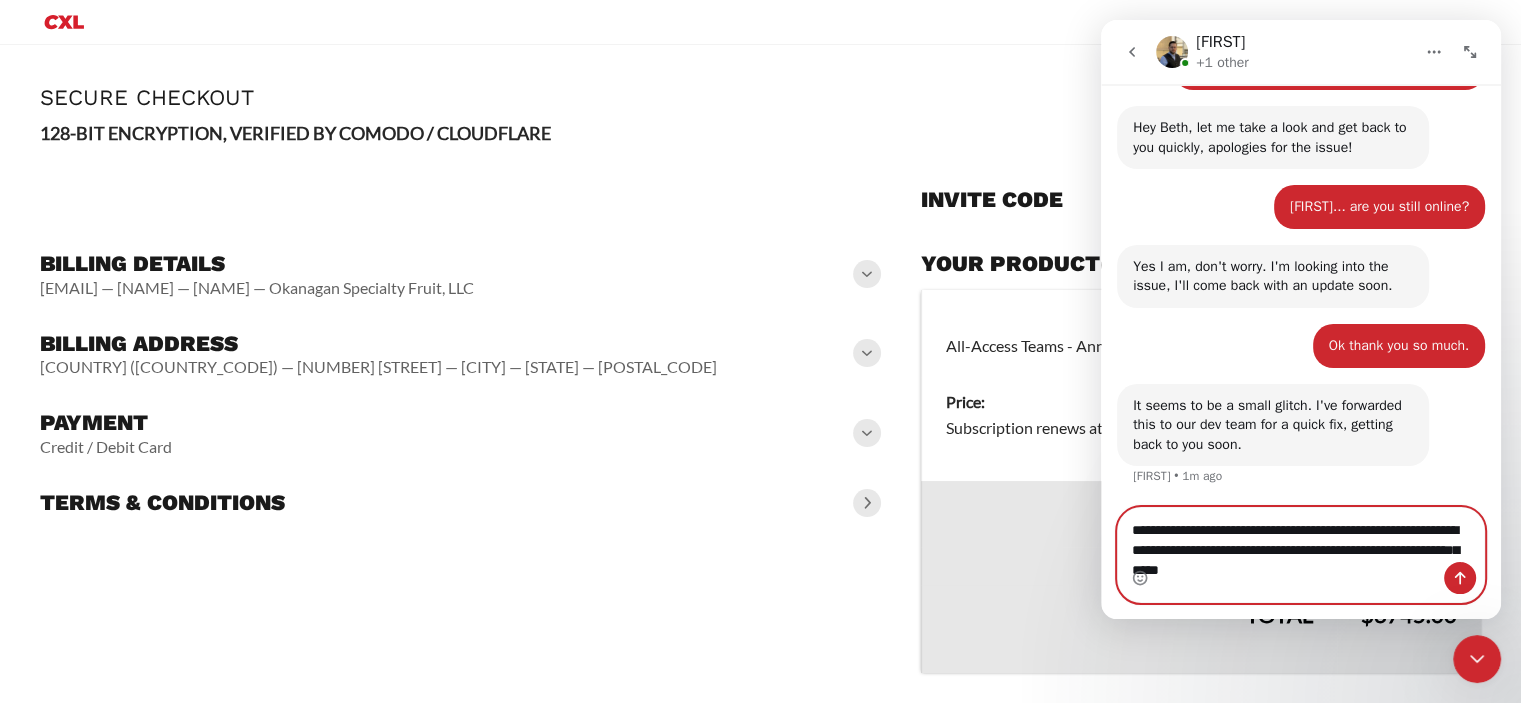 type on "**********" 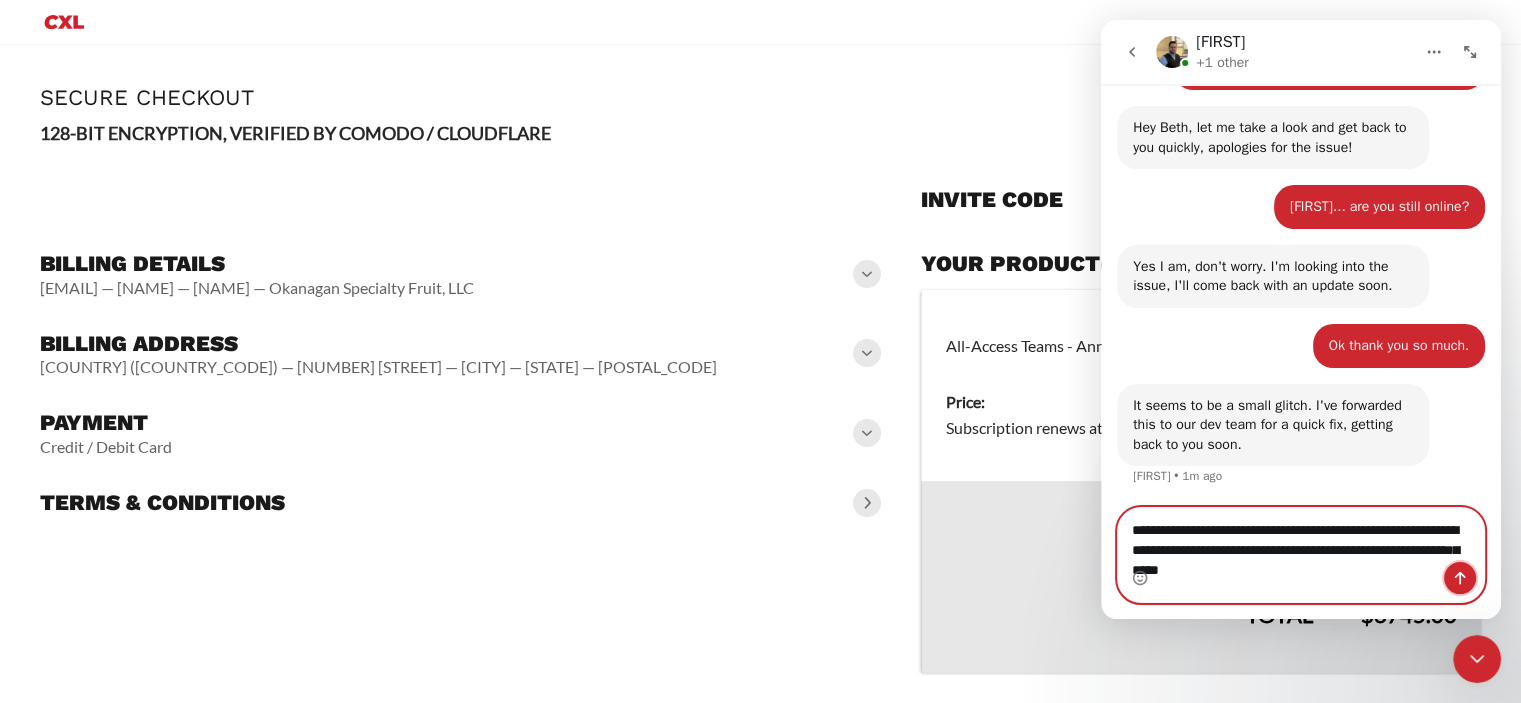 click 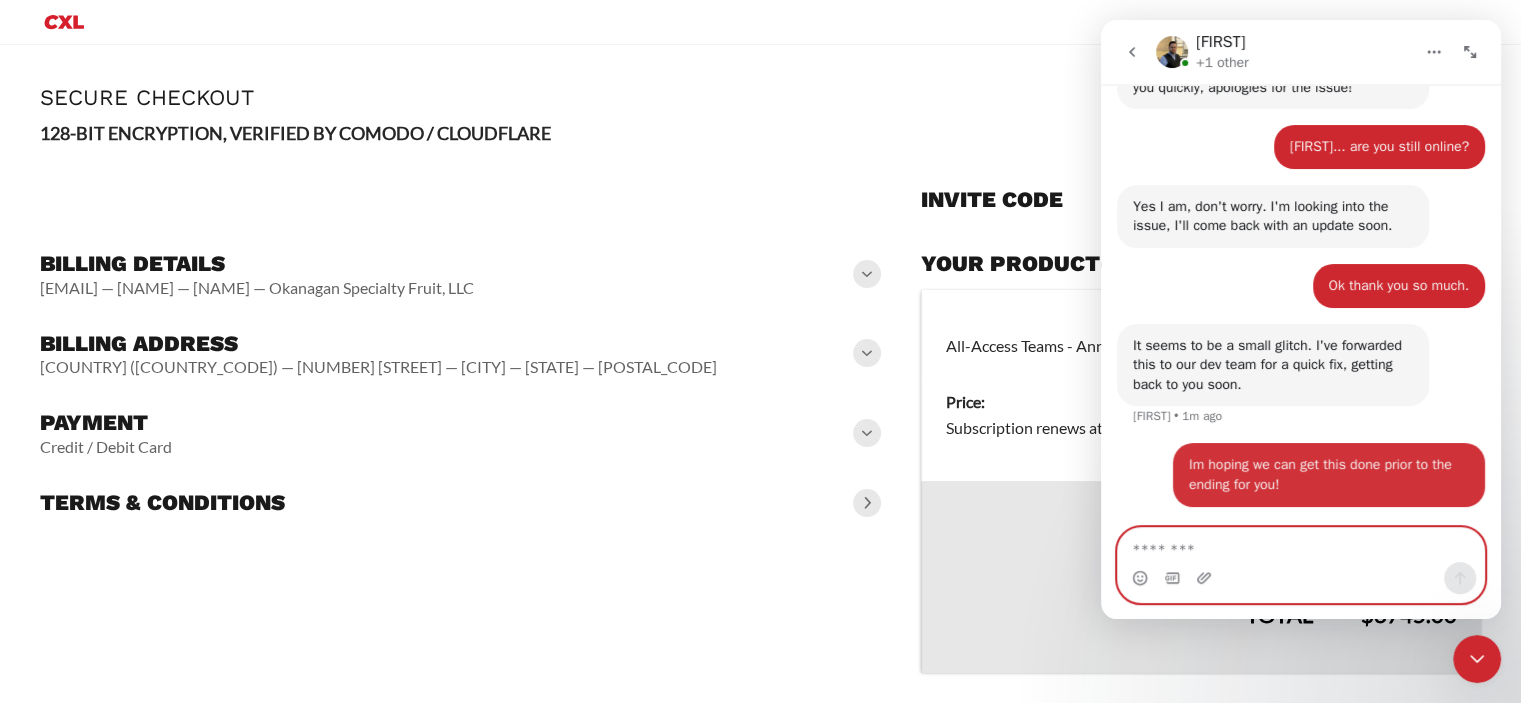 scroll, scrollTop: 16398, scrollLeft: 0, axis: vertical 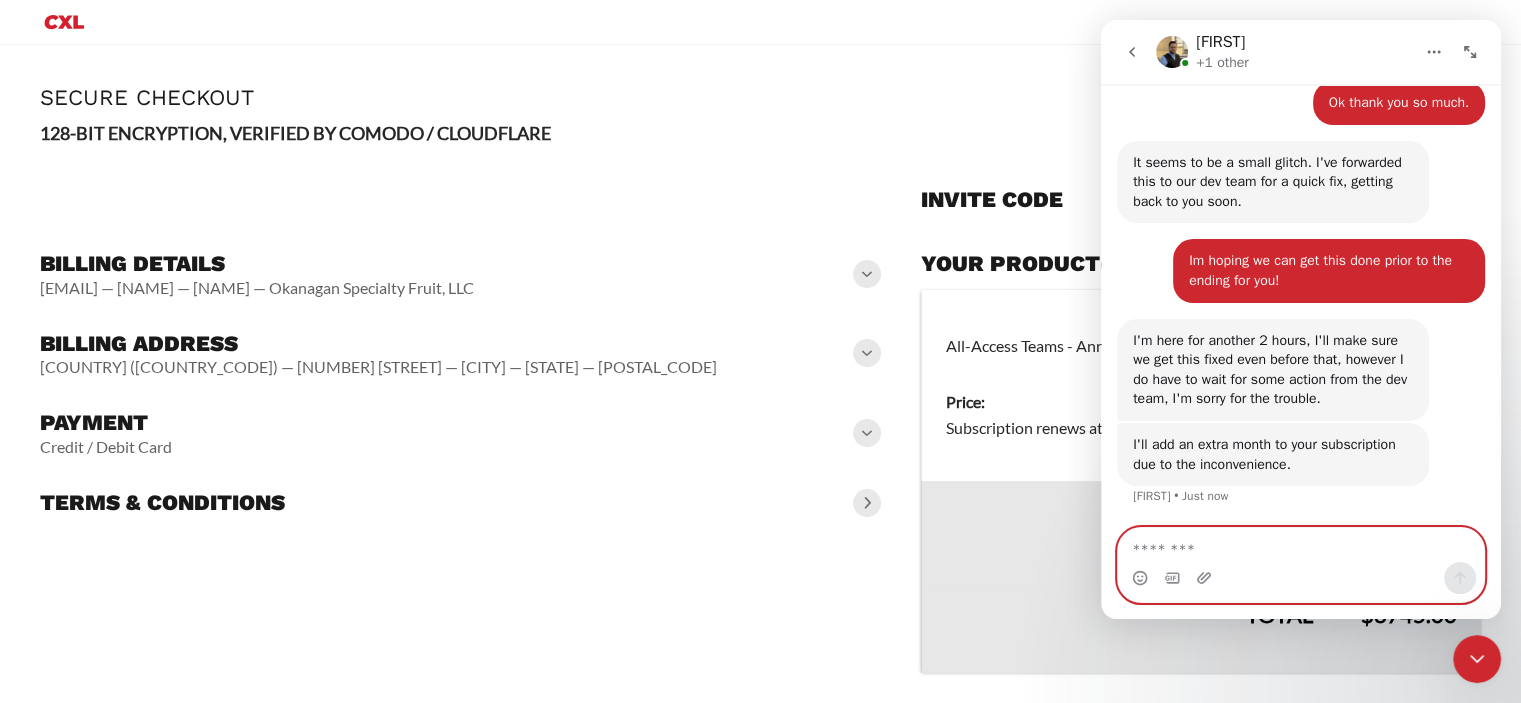 click at bounding box center (1301, 545) 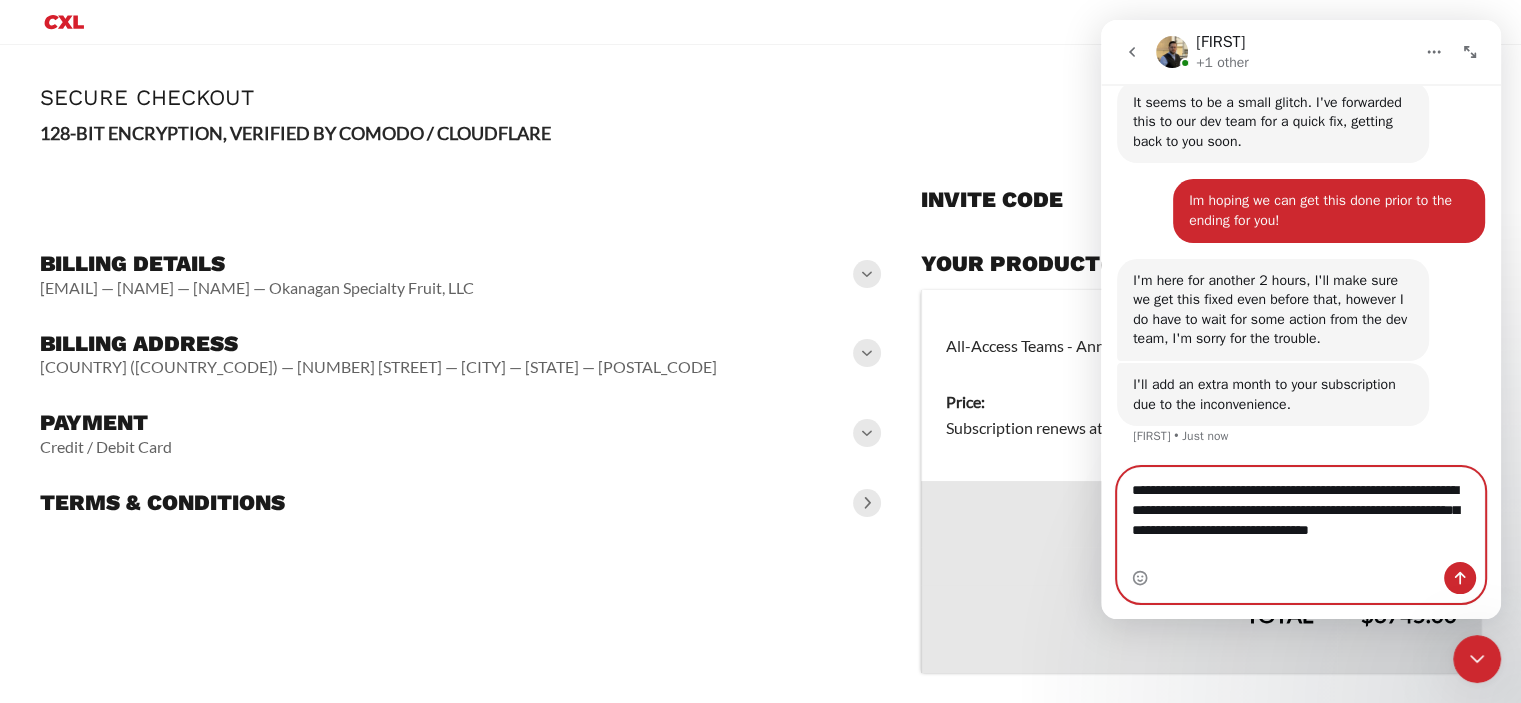 scroll, scrollTop: 16641, scrollLeft: 0, axis: vertical 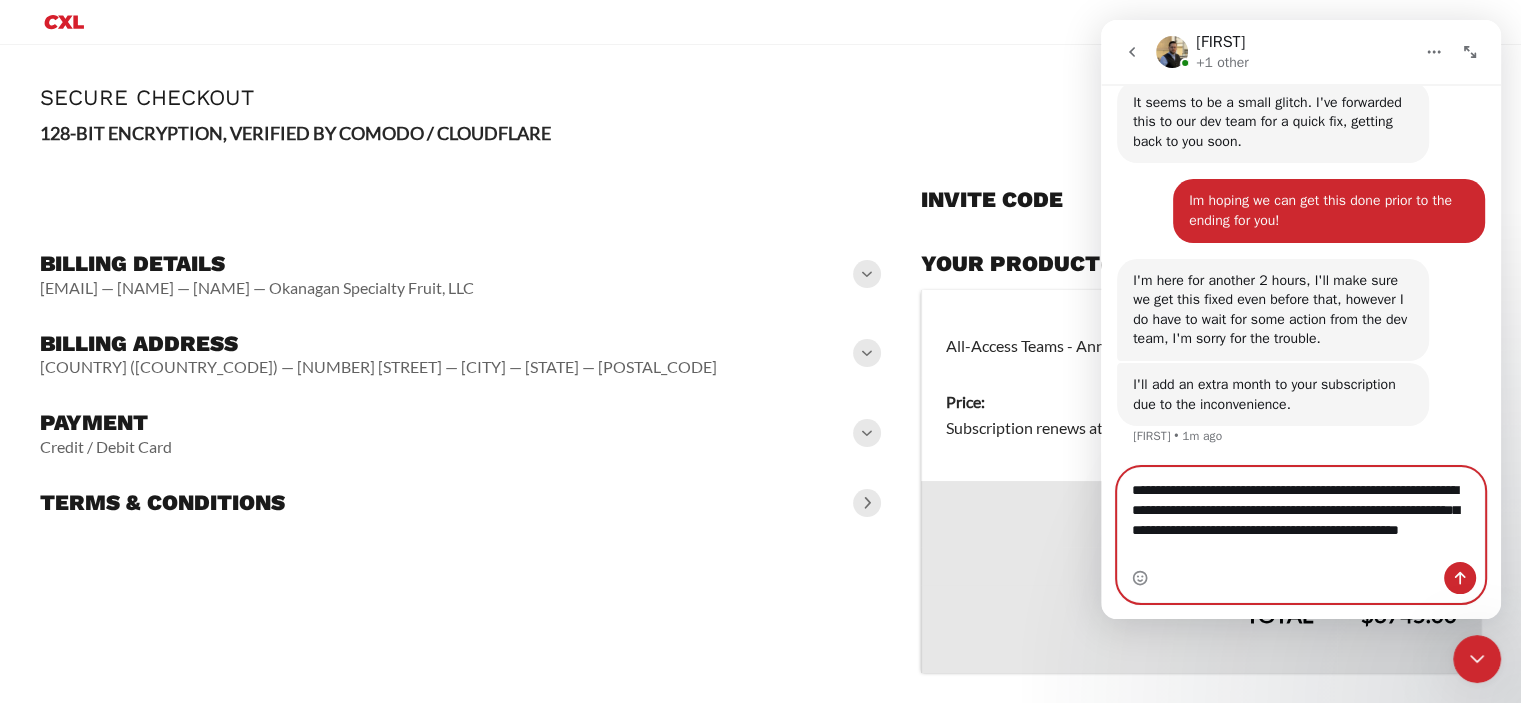 type on "**********" 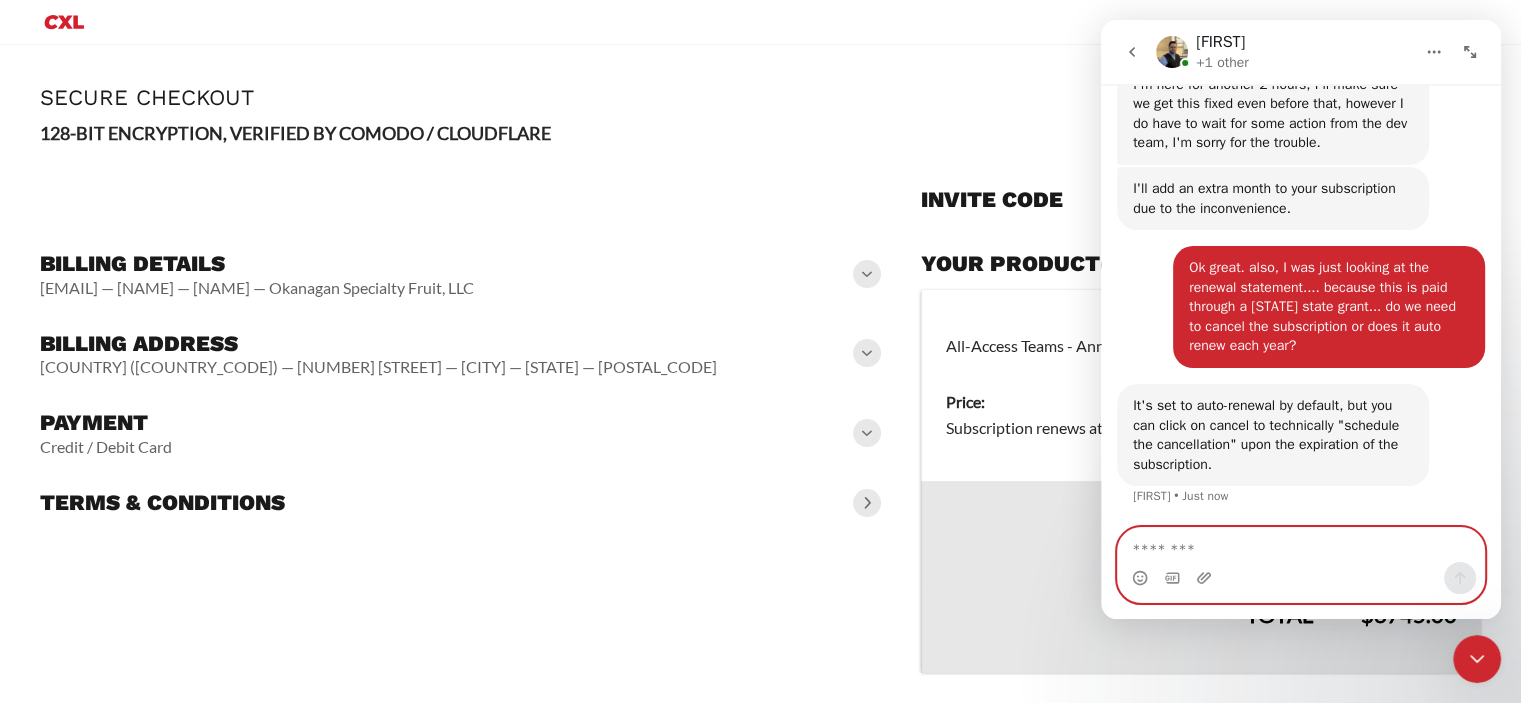 scroll, scrollTop: 16838, scrollLeft: 0, axis: vertical 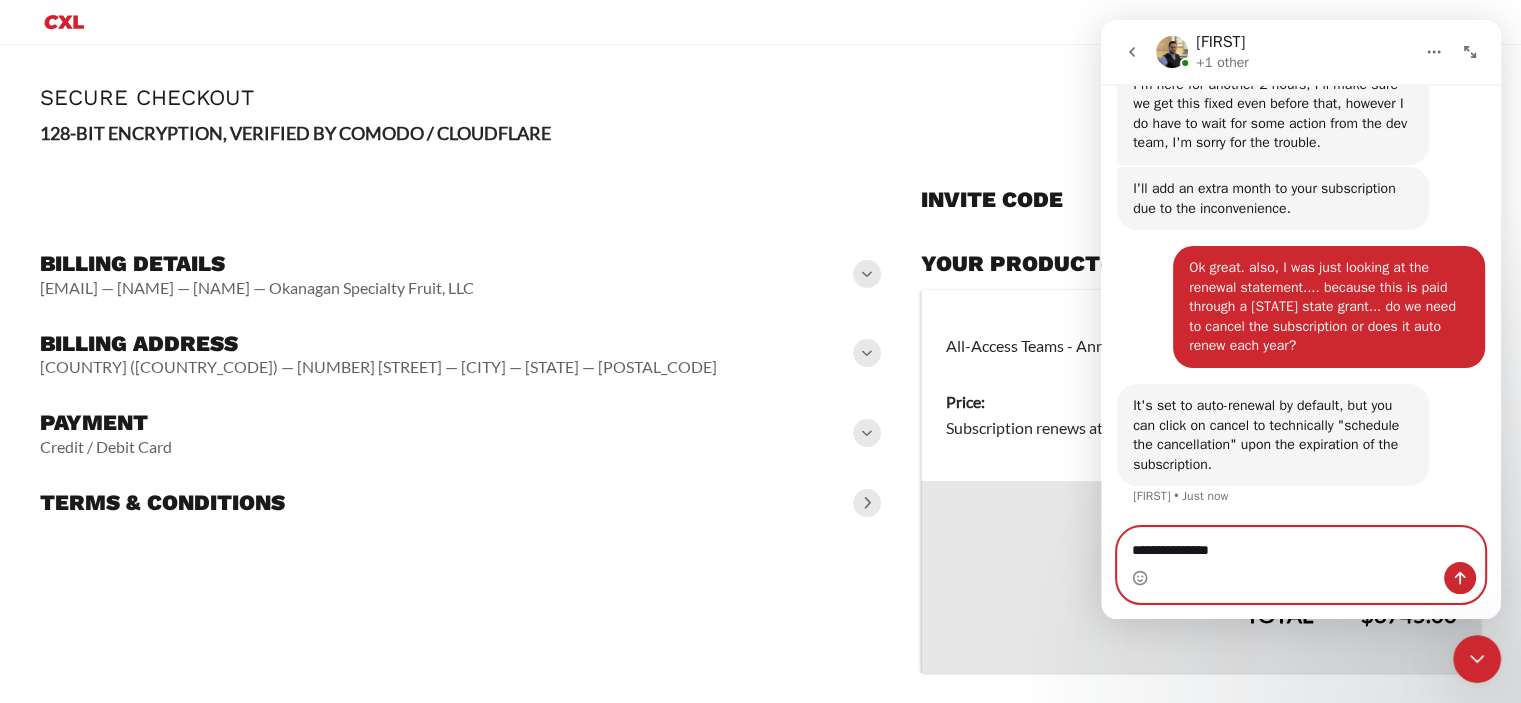 type on "**********" 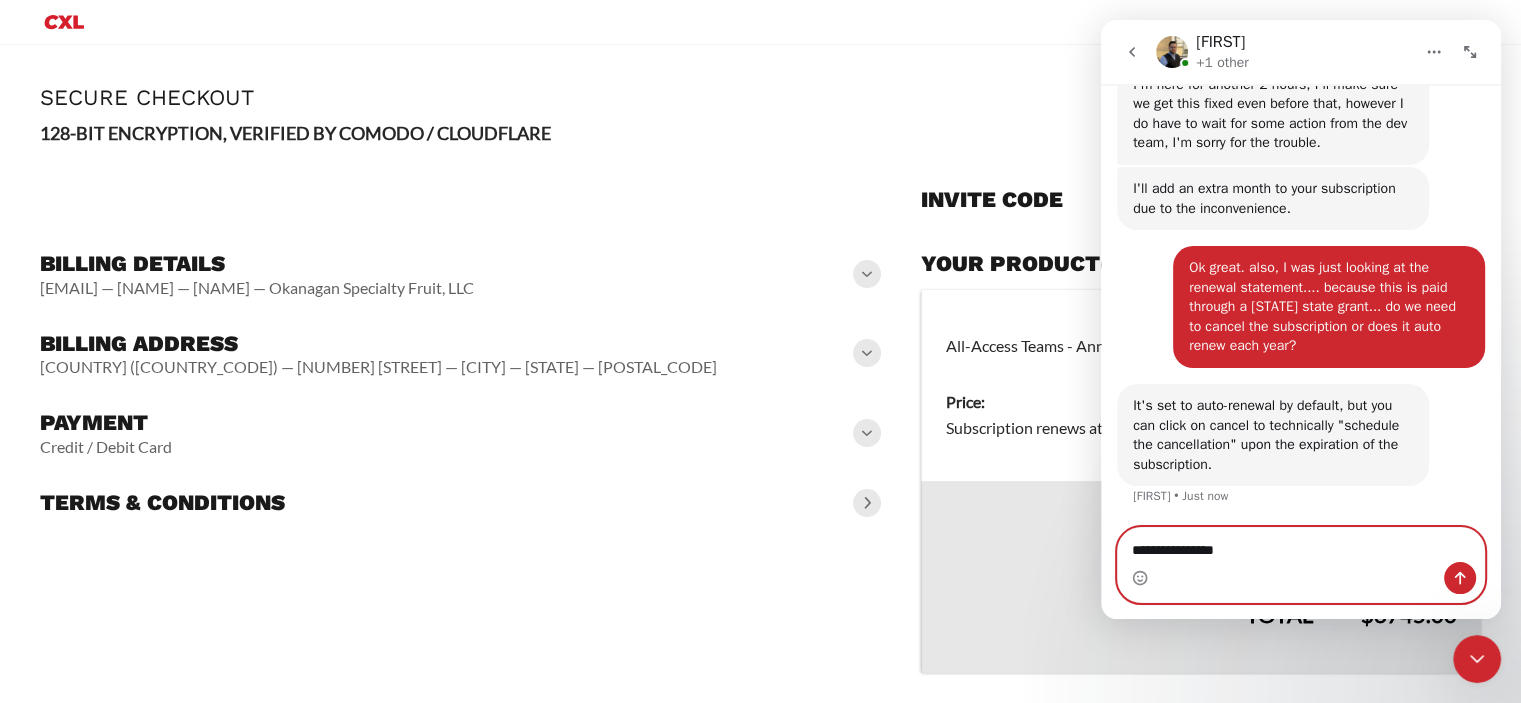 type 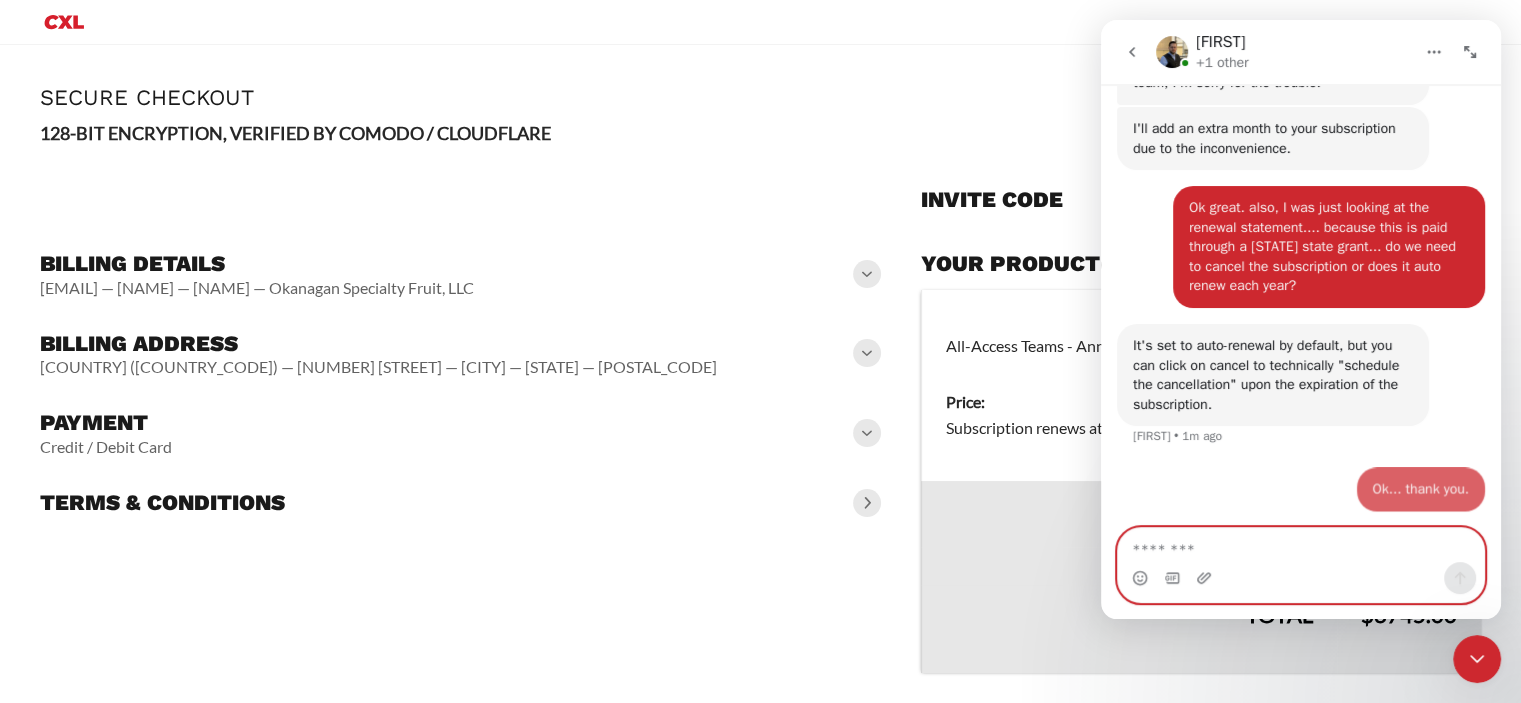 scroll, scrollTop: 16897, scrollLeft: 0, axis: vertical 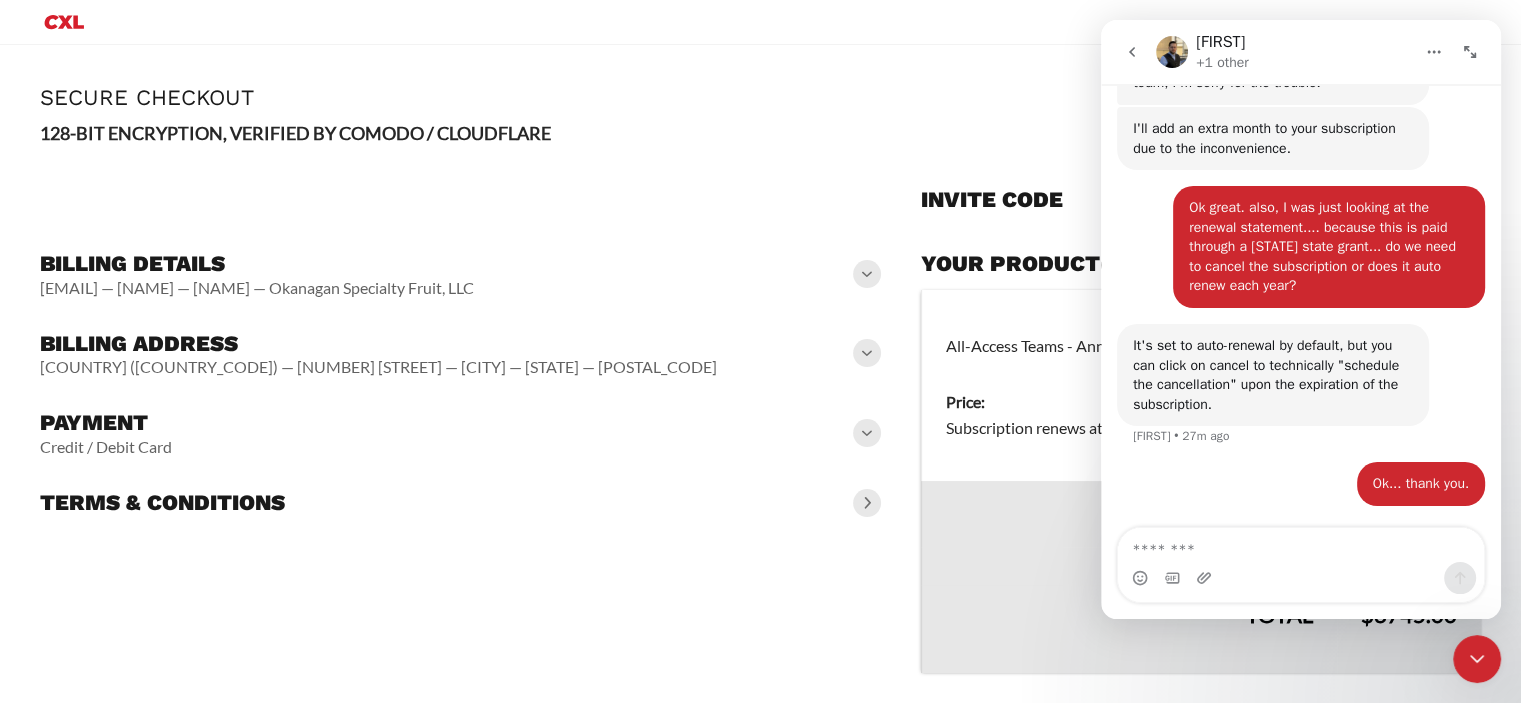 click on "**********" at bounding box center [460, 455] 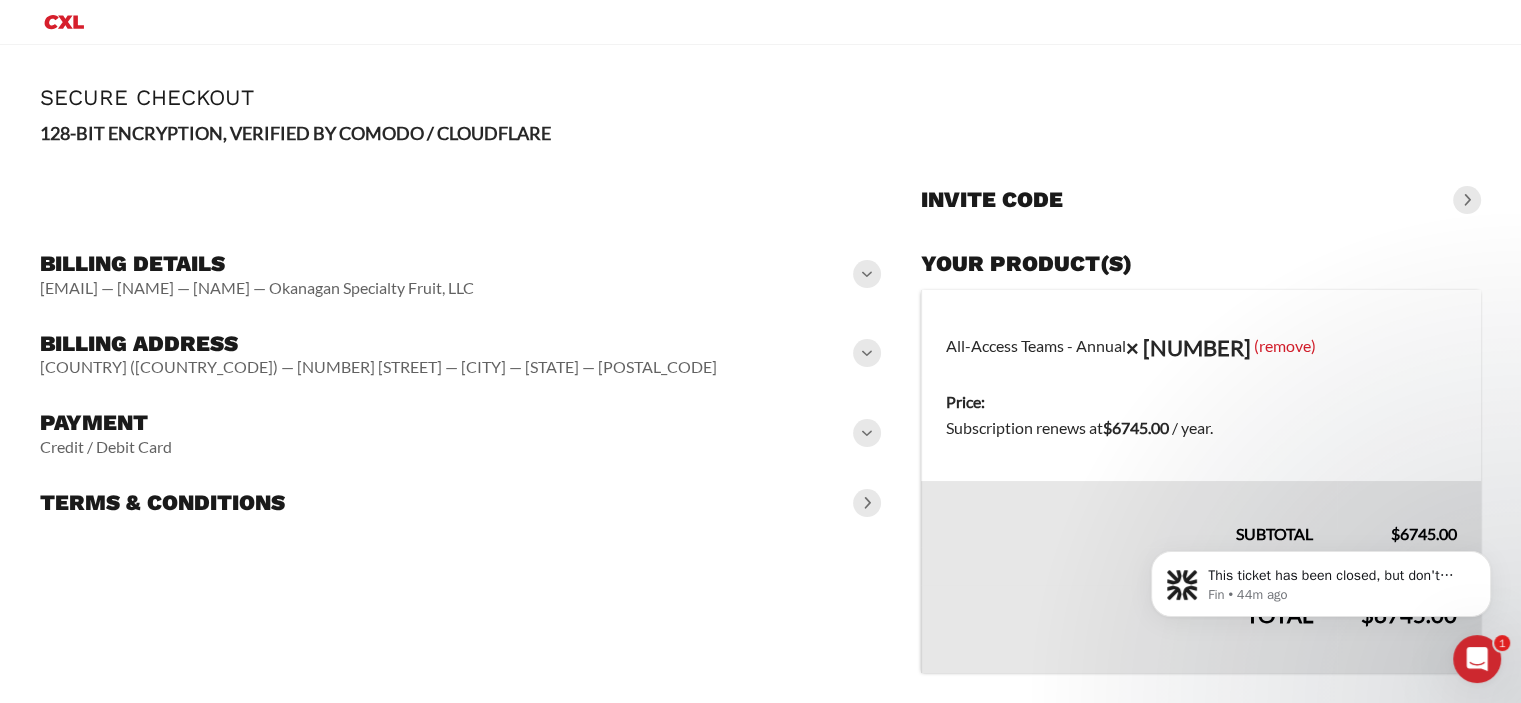 scroll, scrollTop: 0, scrollLeft: 0, axis: both 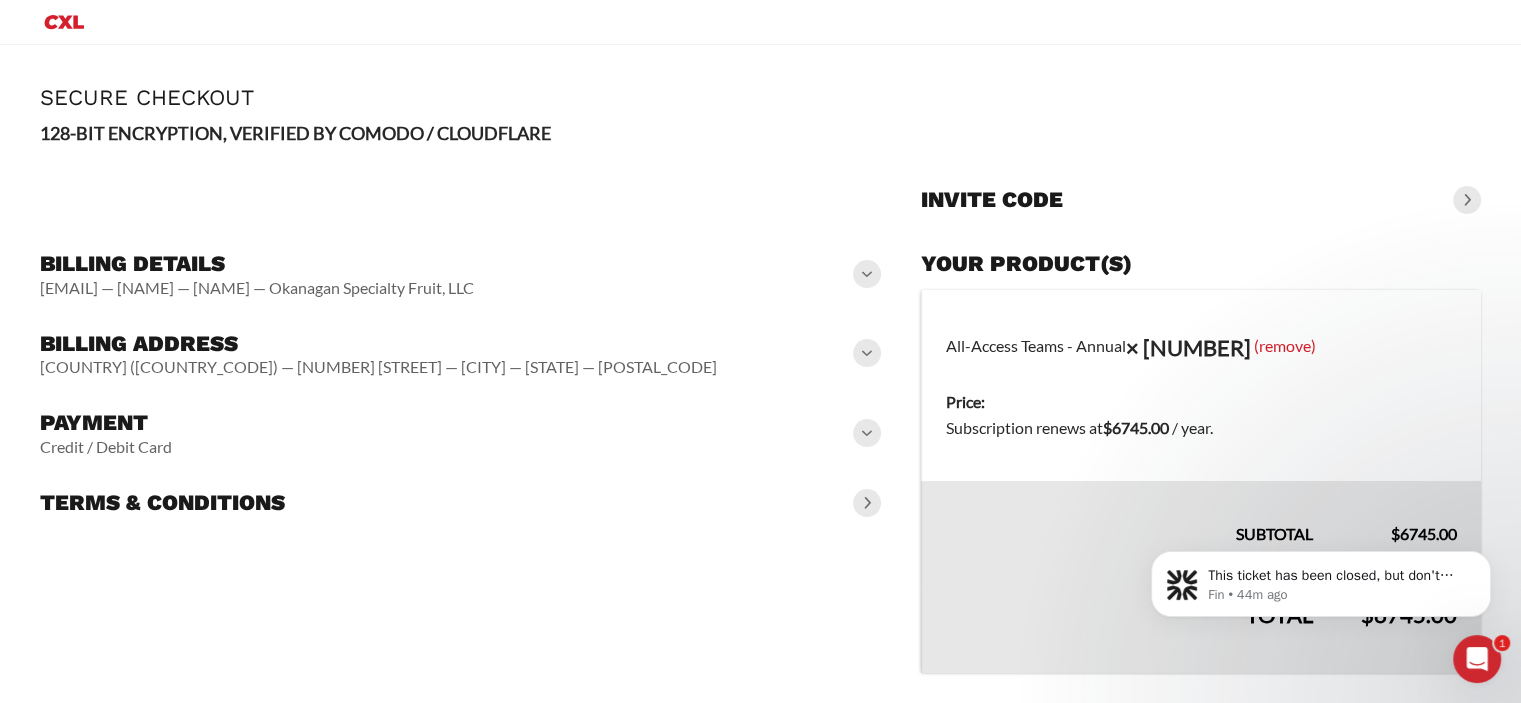 click on "**********" at bounding box center (460, 455) 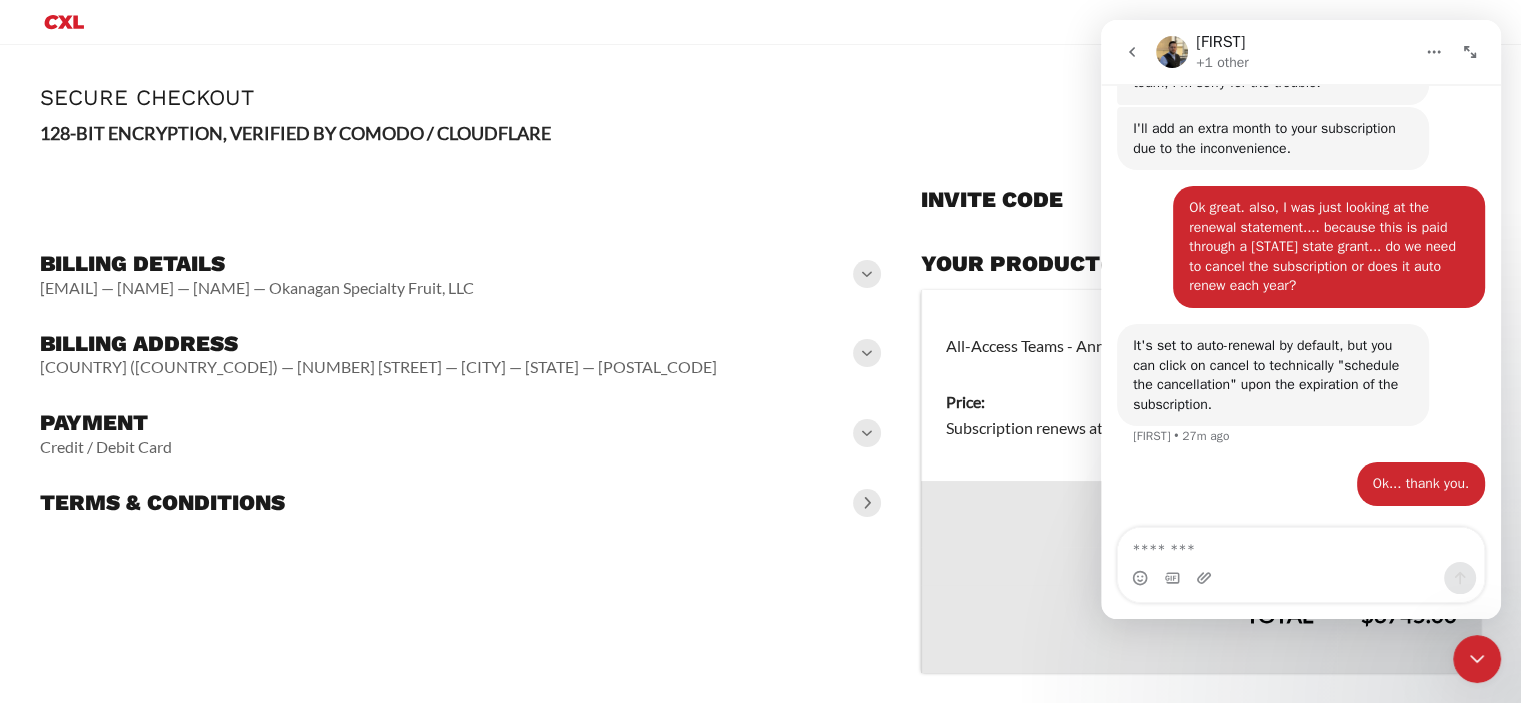 scroll, scrollTop: 16897, scrollLeft: 0, axis: vertical 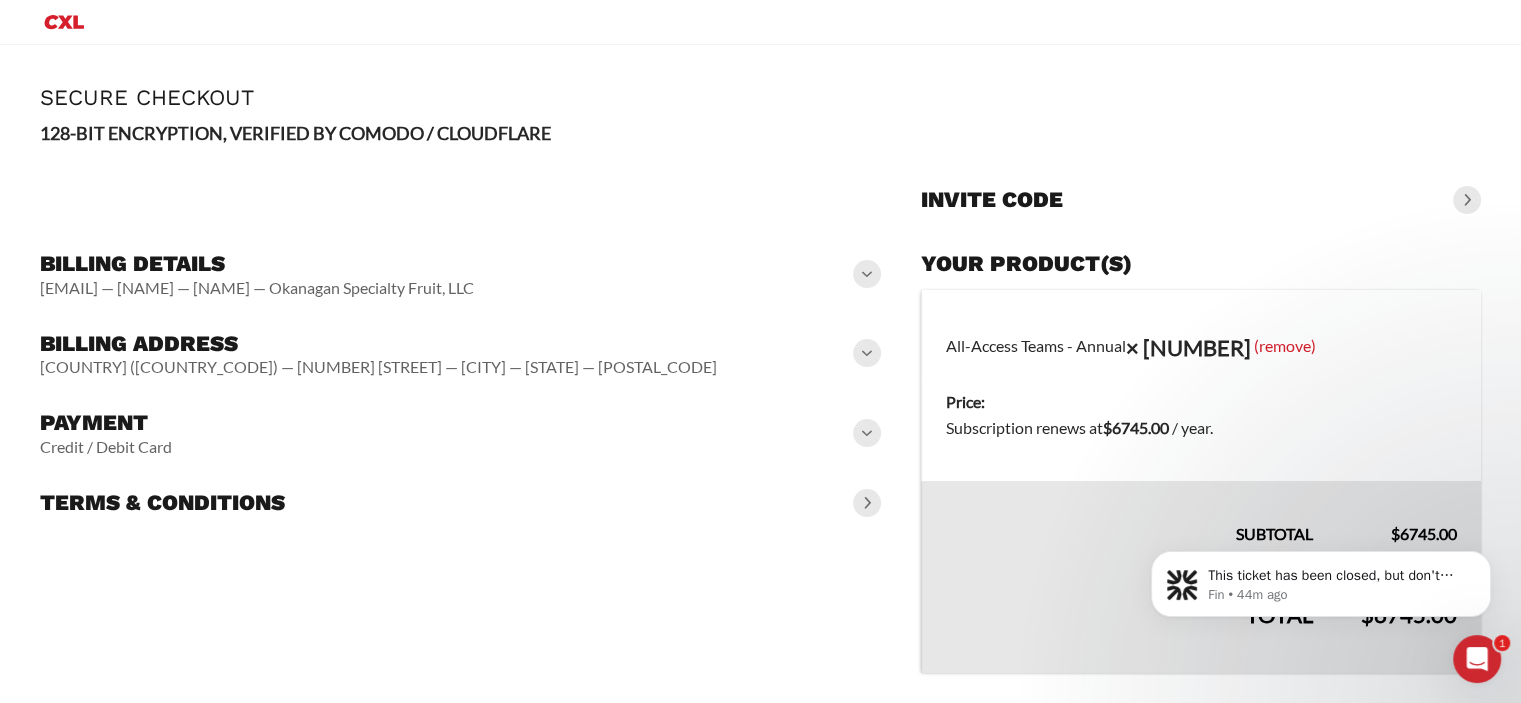 click on "Terms & conditions" at bounding box center [460, 503] 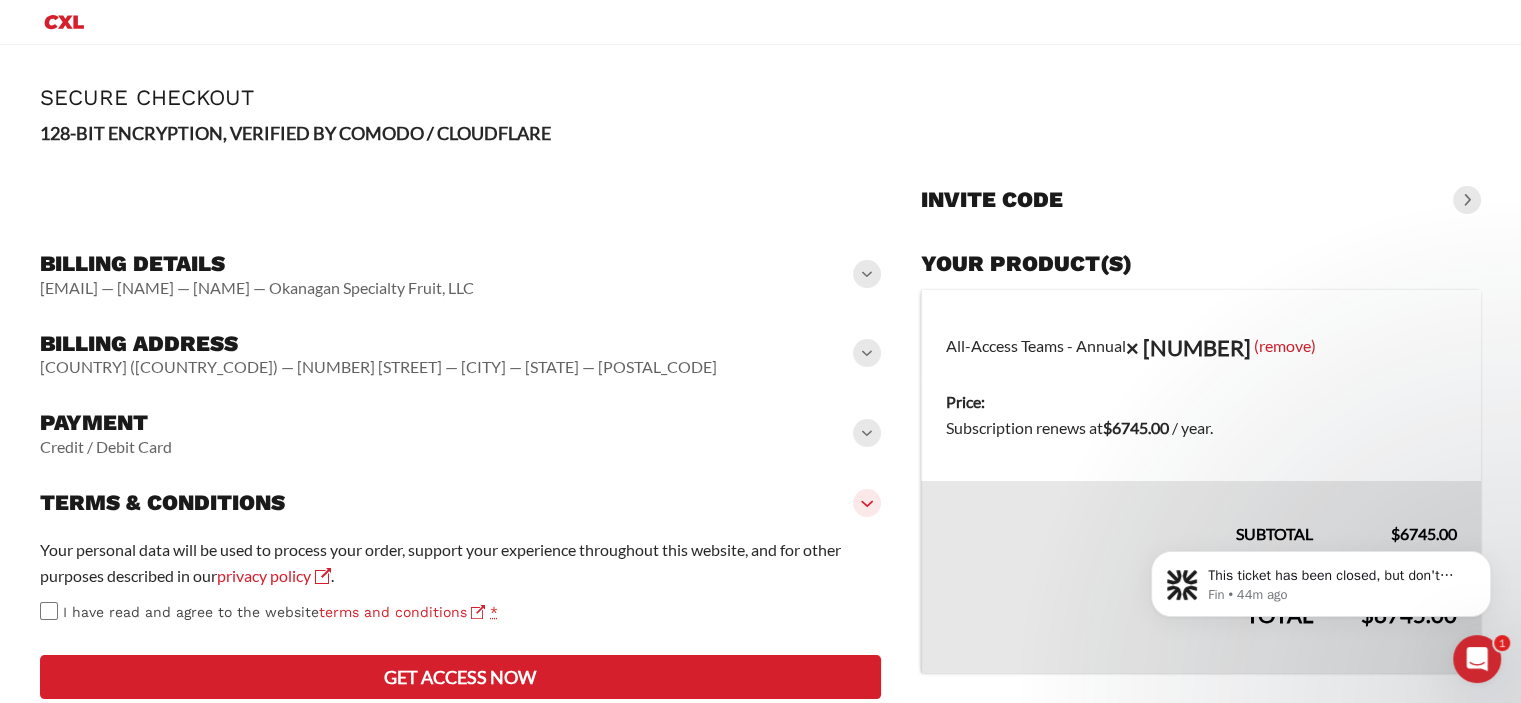 click at bounding box center [867, 353] 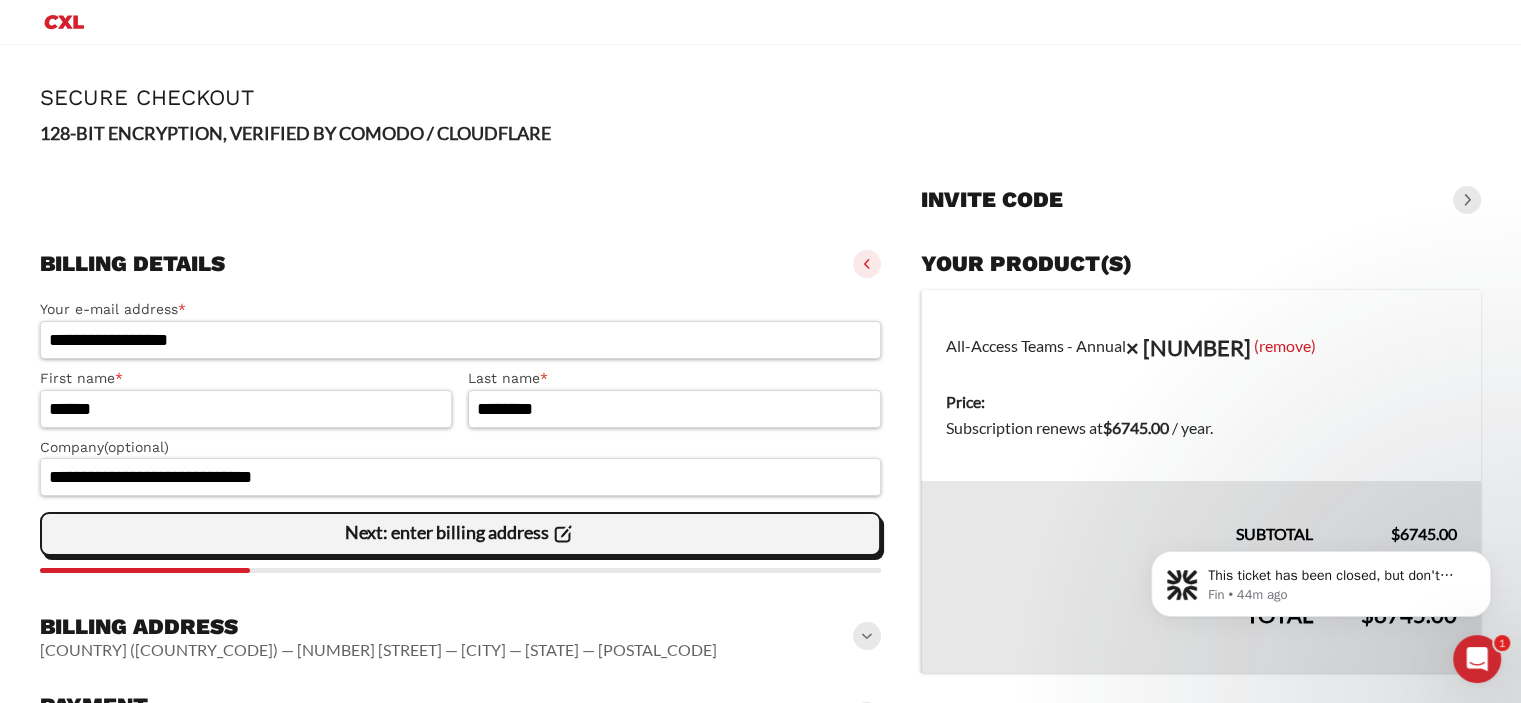 click on "Next: enter billing address" 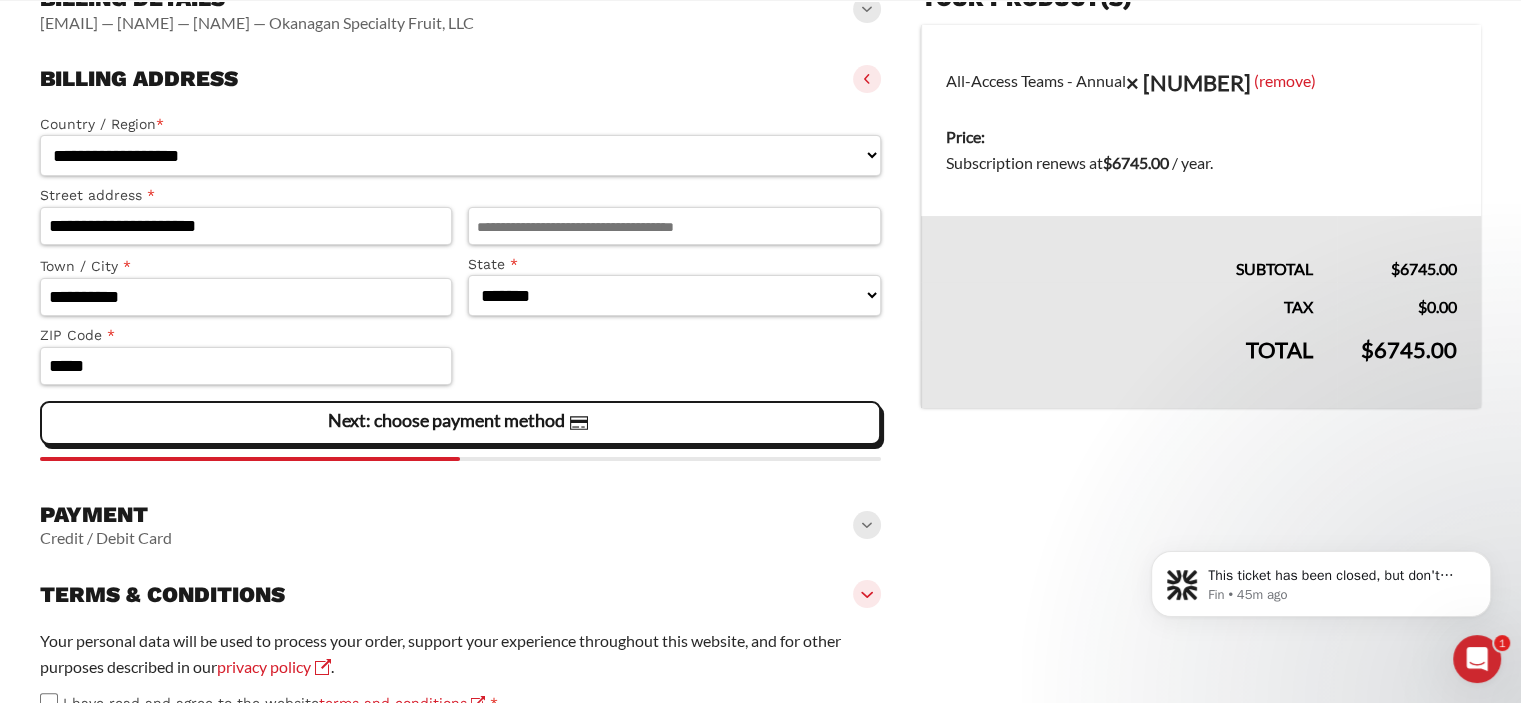 scroll, scrollTop: 352, scrollLeft: 0, axis: vertical 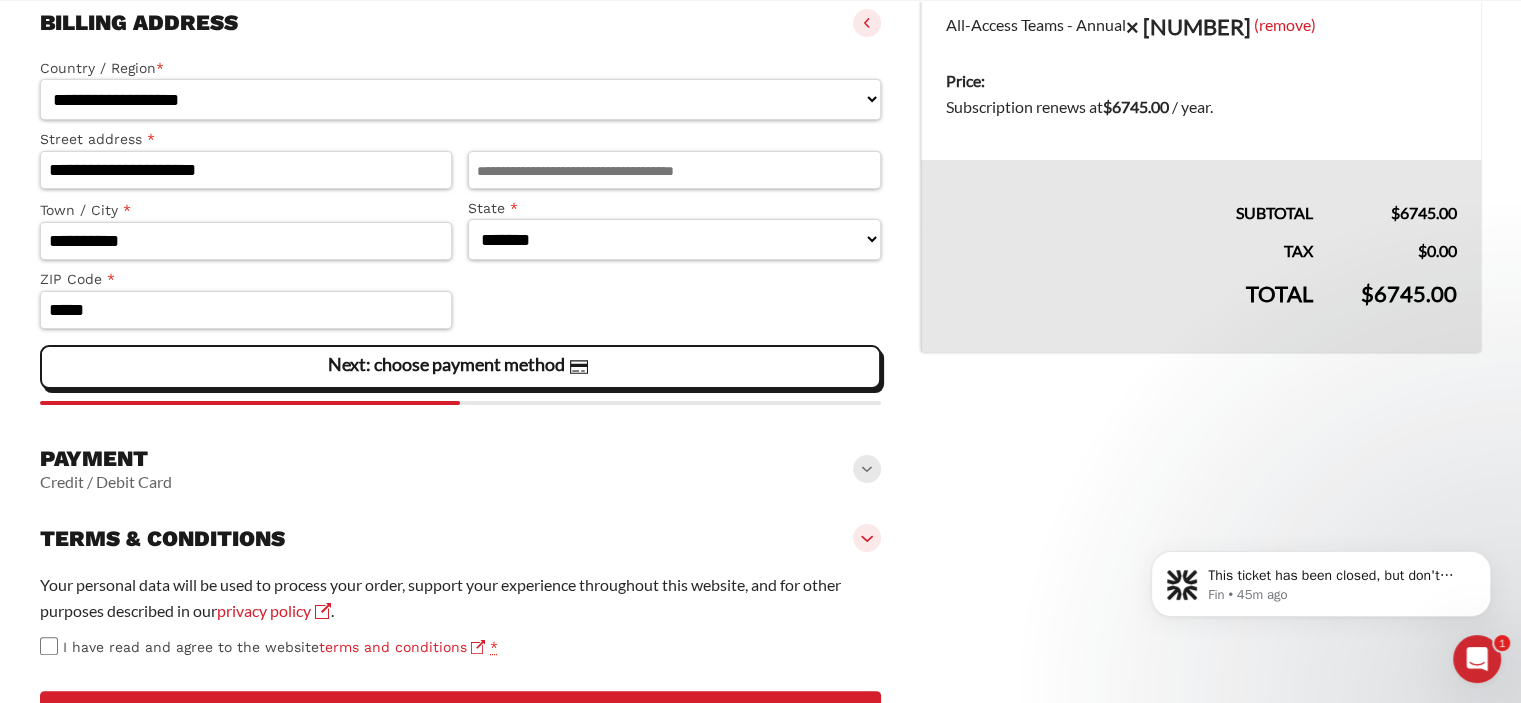 click on "Next: choose payment method" 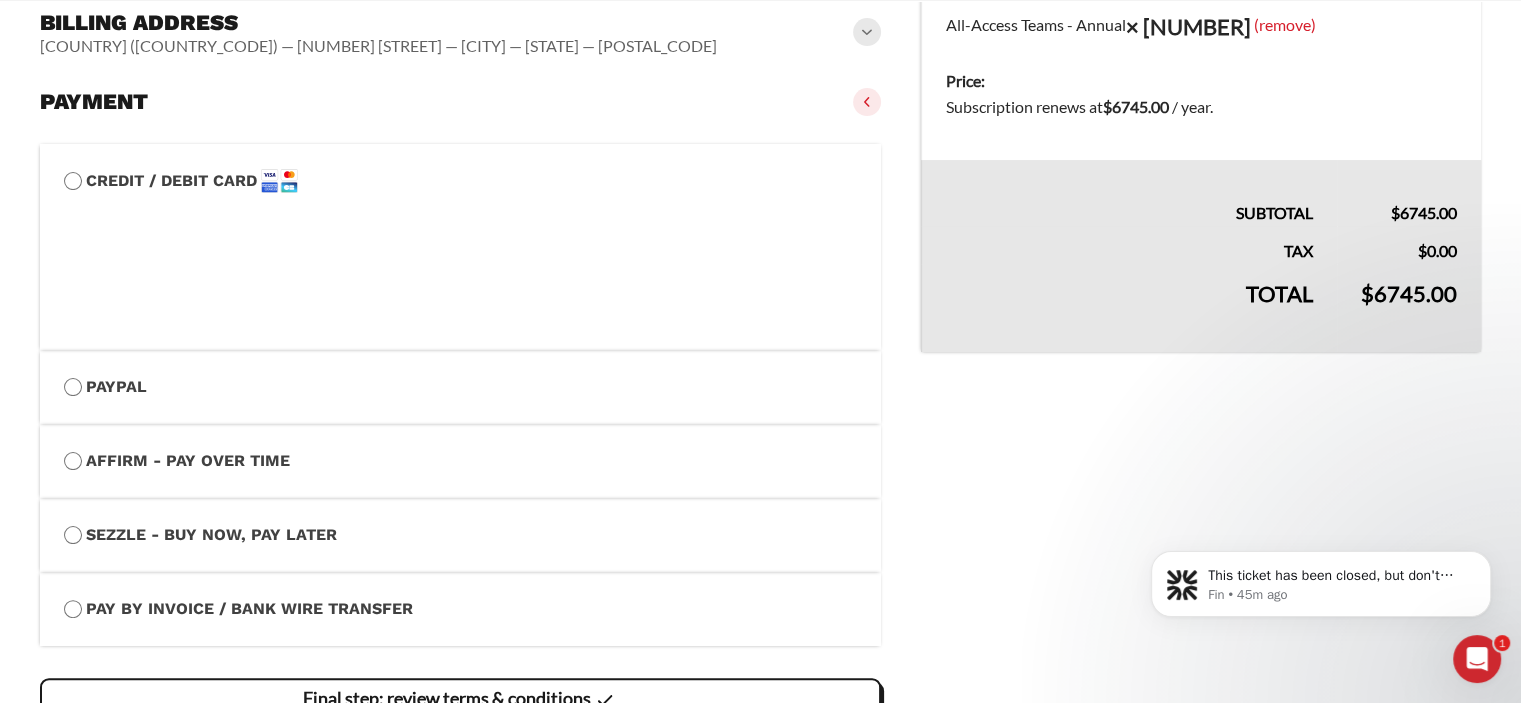 drag, startPoint x: 1529, startPoint y: 259, endPoint x: 1064, endPoint y: 440, distance: 498.98495 